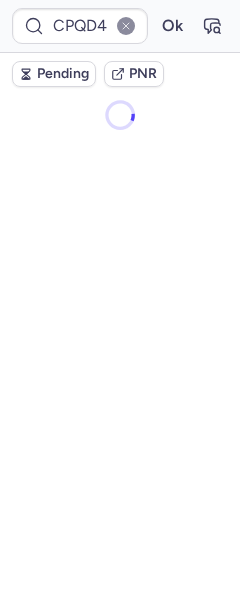 scroll, scrollTop: 0, scrollLeft: 0, axis: both 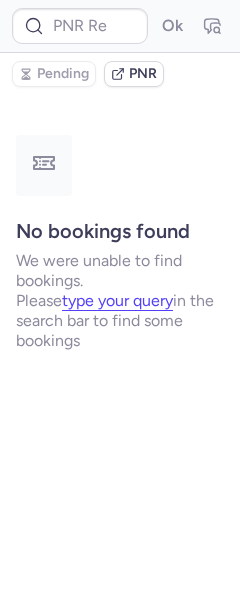 type on "CPW2HW" 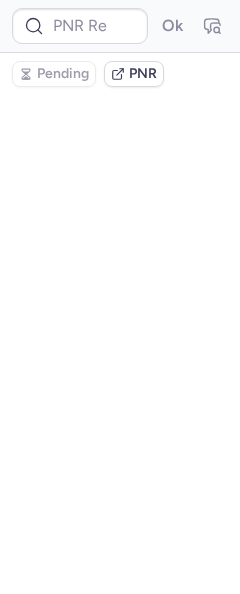type on "0C6X8K" 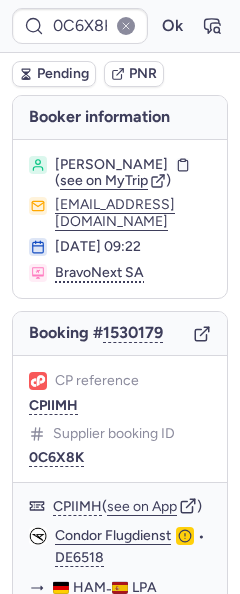 type on "CPQD4A" 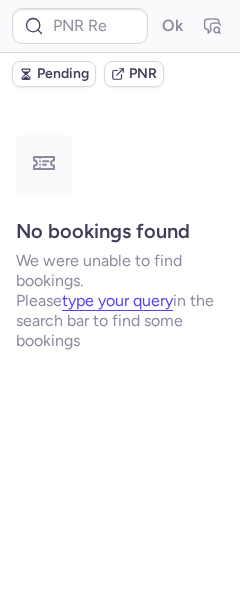 type on "CPCMSY" 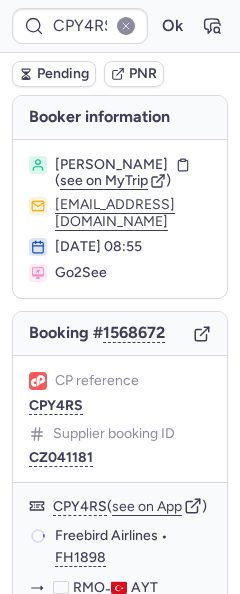 type on "0C7MC0" 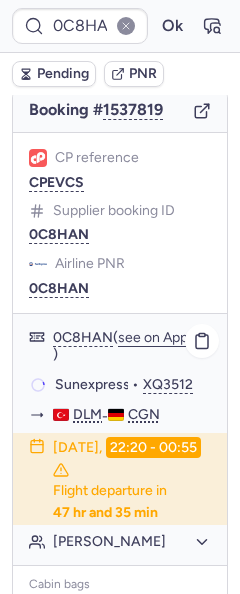 scroll, scrollTop: 300, scrollLeft: 0, axis: vertical 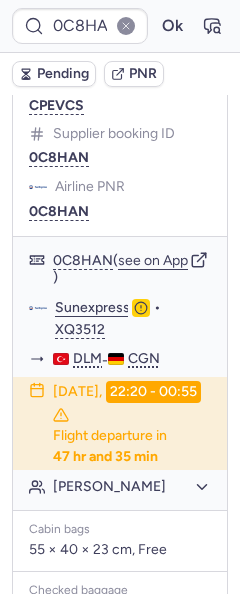 type on "CPW2HW" 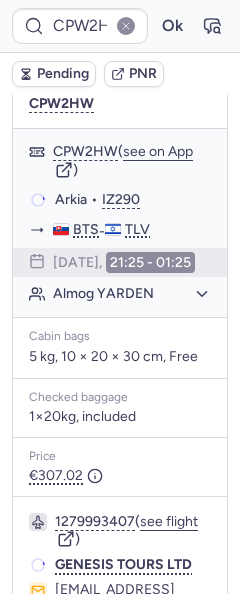 scroll, scrollTop: 300, scrollLeft: 0, axis: vertical 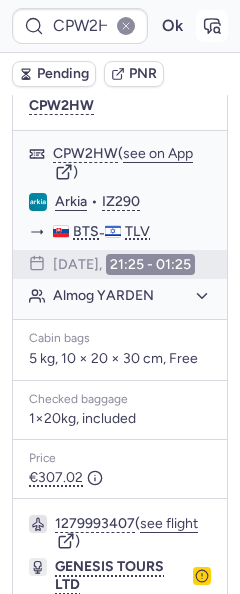 click 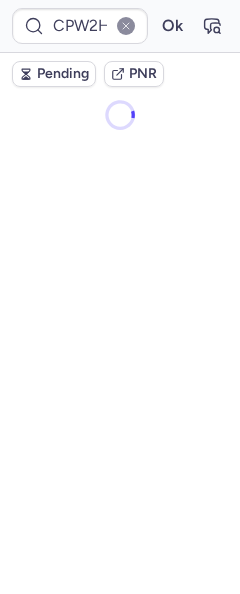 scroll, scrollTop: 0, scrollLeft: 0, axis: both 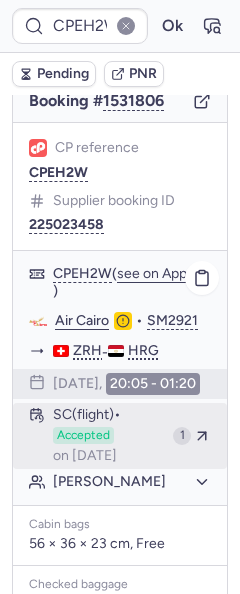 click on "SC   (flight)" at bounding box center (87, 415) 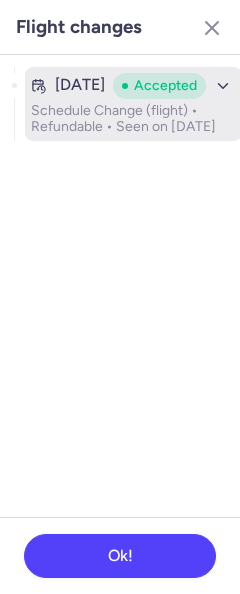 click on "Jun 20, 2025" at bounding box center [80, 85] 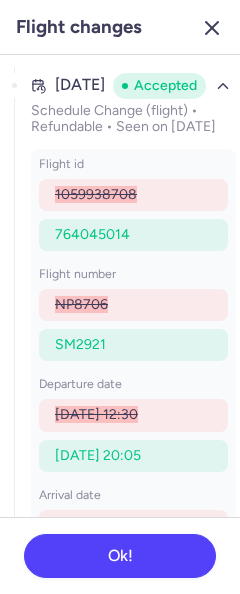click 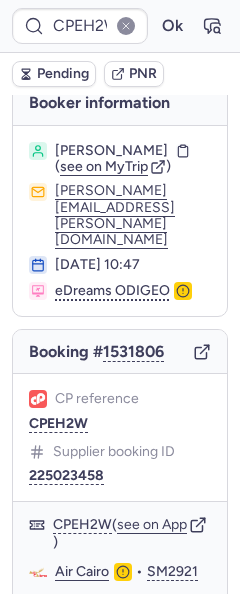 scroll, scrollTop: 0, scrollLeft: 0, axis: both 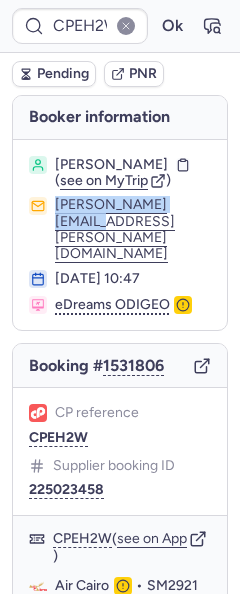drag, startPoint x: 51, startPoint y: 207, endPoint x: 196, endPoint y: 207, distance: 145 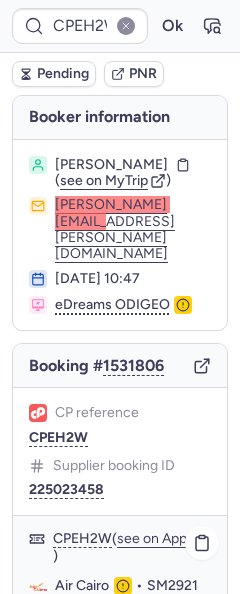 type on "CPM4XJ" 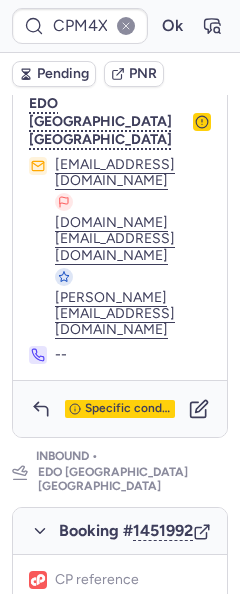 scroll, scrollTop: 1000, scrollLeft: 0, axis: vertical 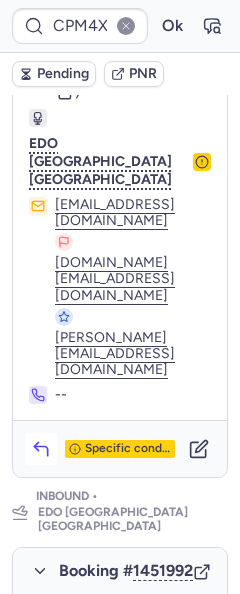 click 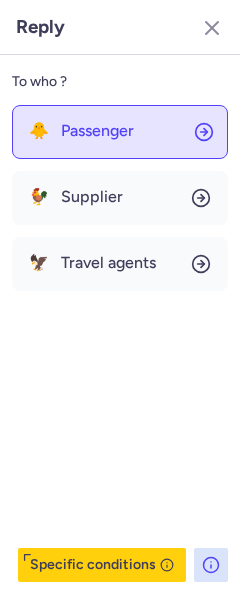 click on "🐥 Passenger" 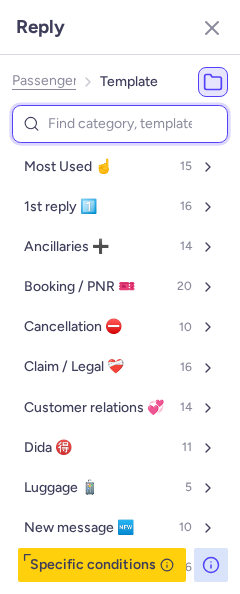 click at bounding box center [120, 124] 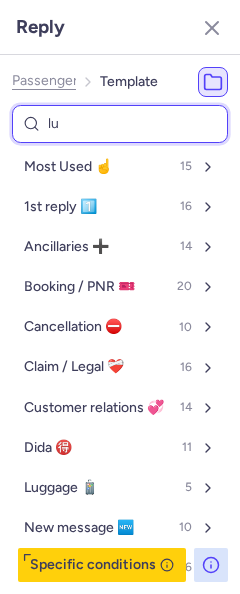 type on "lug" 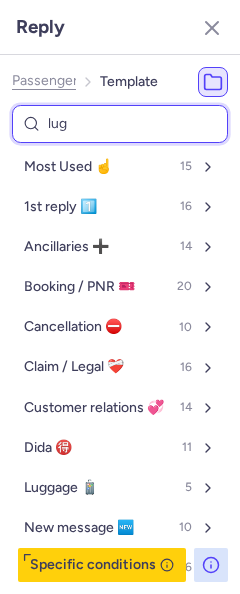 select on "en" 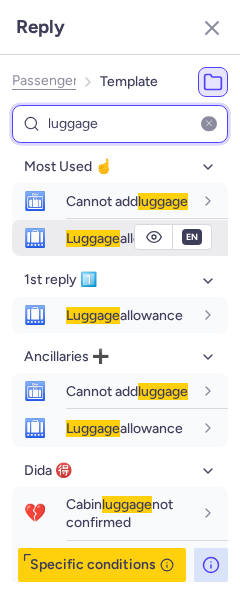 type on "luggage" 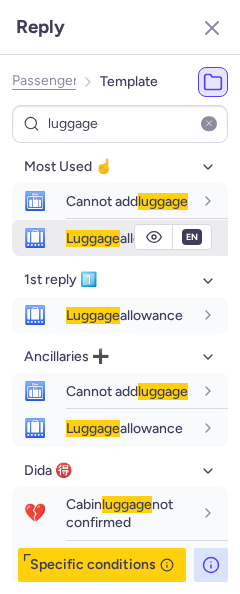 click on "Luggage" at bounding box center (93, 238) 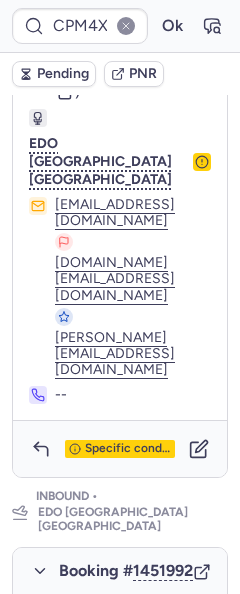 type on "CPBPPF" 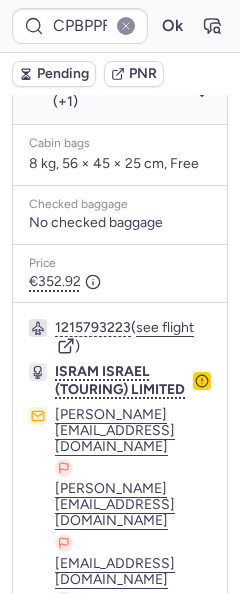 scroll, scrollTop: 500, scrollLeft: 0, axis: vertical 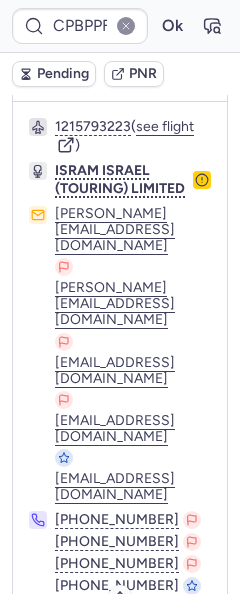 click on "Specific conditions" at bounding box center (120, 640) 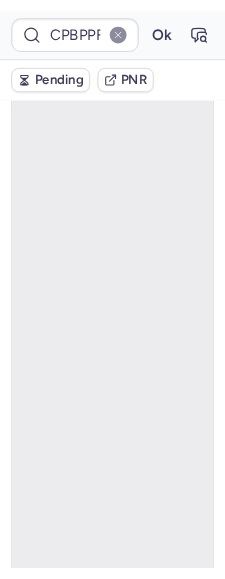 scroll, scrollTop: 187, scrollLeft: 0, axis: vertical 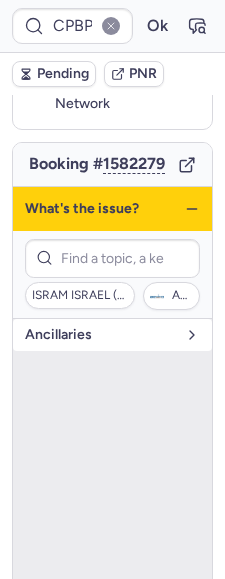 click on "Ancillaries" at bounding box center [100, 335] 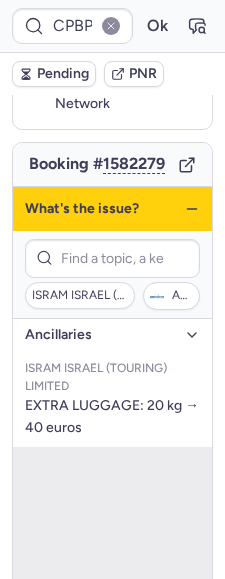 click 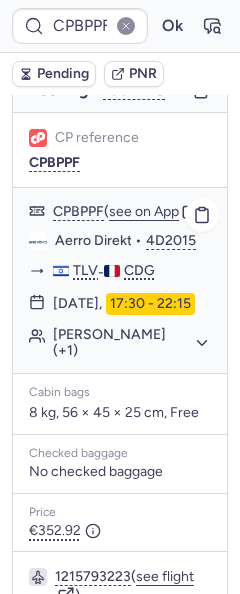 scroll, scrollTop: 93, scrollLeft: 0, axis: vertical 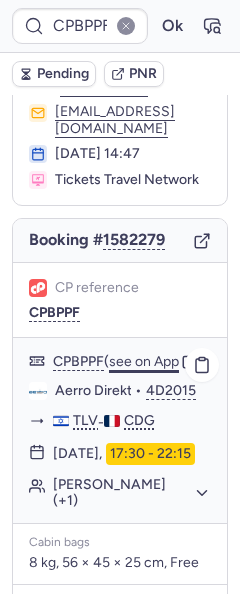 click on "see on App" 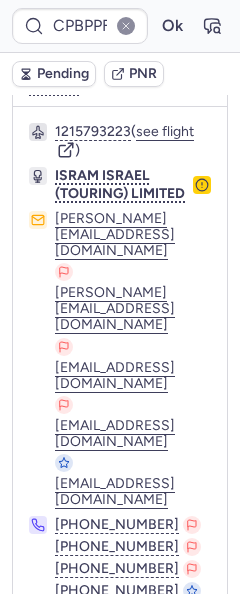 scroll, scrollTop: 693, scrollLeft: 0, axis: vertical 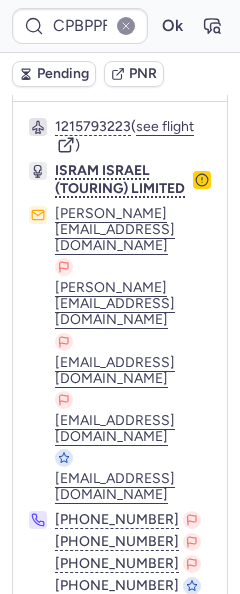 click 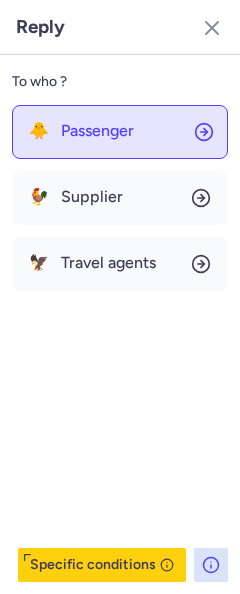 click on "🐥 Passenger" 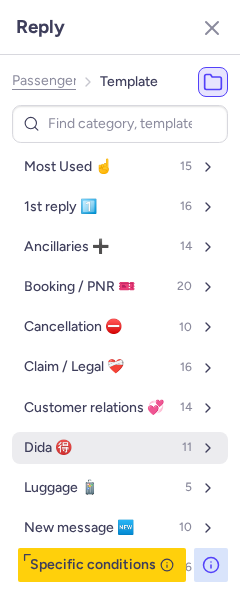 click on "Dida 🉐 11" at bounding box center (120, 448) 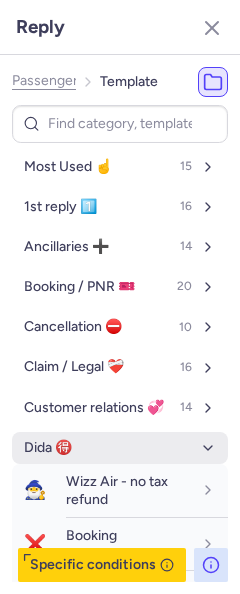 click on "Dida 🉐" at bounding box center [120, 448] 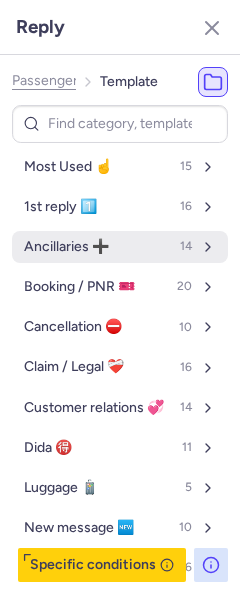 click on "Ancillaries ➕" at bounding box center [66, 247] 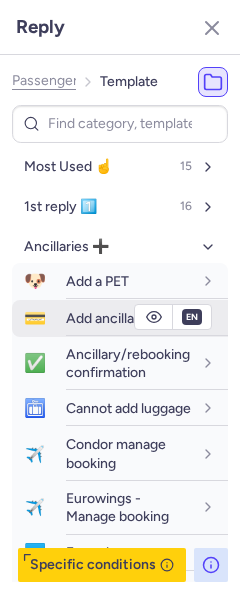 click on "Add ancillary" at bounding box center [106, 318] 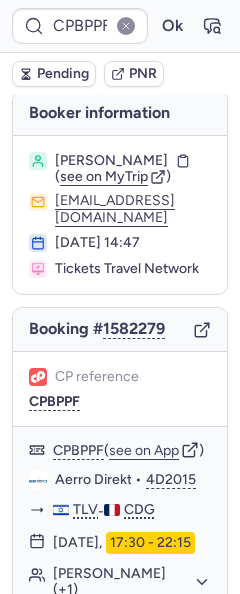 scroll, scrollTop: 0, scrollLeft: 0, axis: both 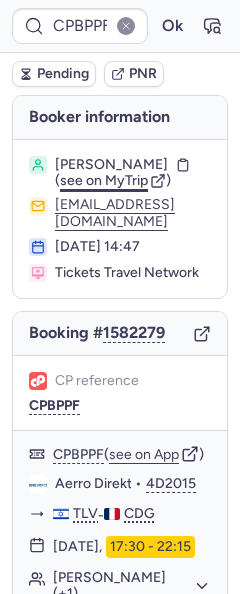 click on "see on MyTrip" at bounding box center (104, 180) 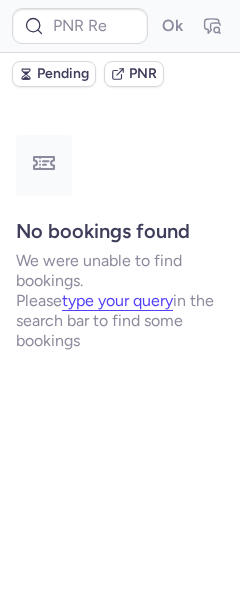 type on "CPX9JY" 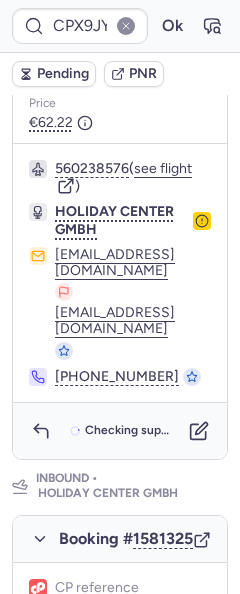 scroll, scrollTop: 1000, scrollLeft: 0, axis: vertical 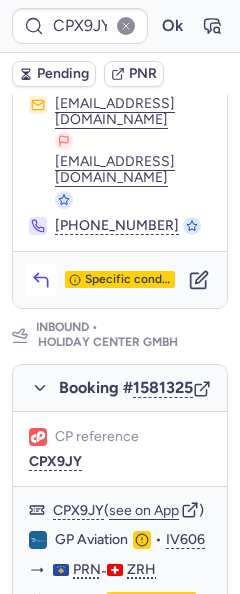click 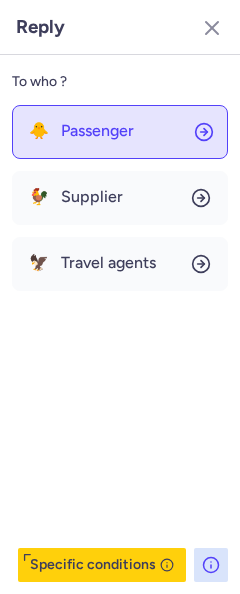 click on "Passenger" at bounding box center [97, 131] 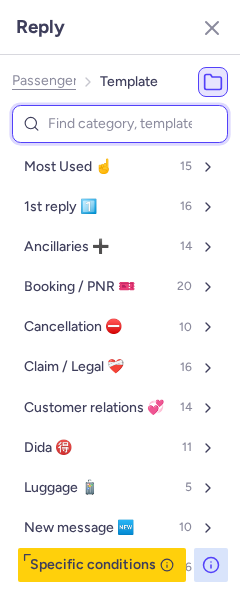 click at bounding box center [120, 124] 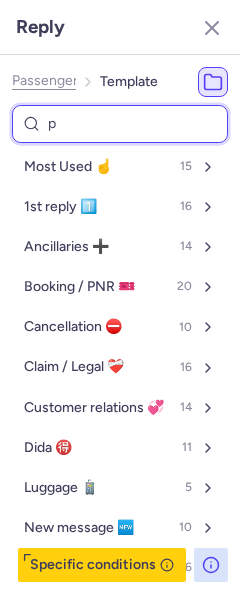 type on "pe" 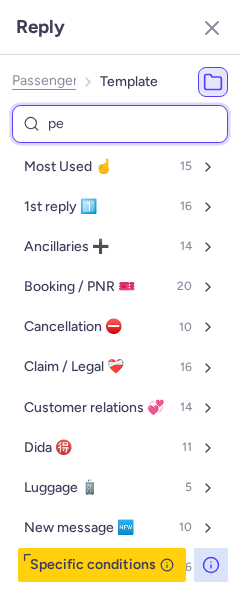 select on "de" 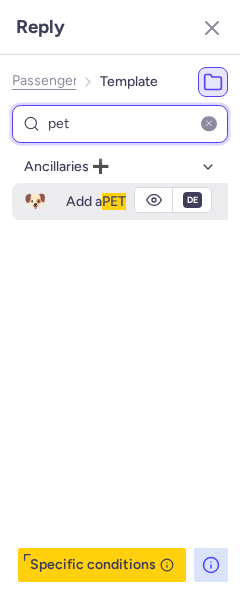 scroll, scrollTop: 1021, scrollLeft: 0, axis: vertical 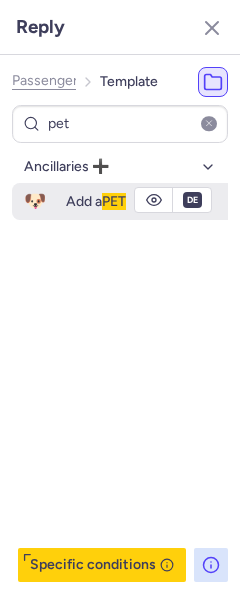 click on "Add a  PET" at bounding box center [96, 201] 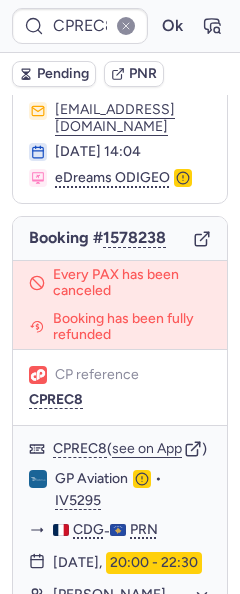 scroll, scrollTop: 100, scrollLeft: 0, axis: vertical 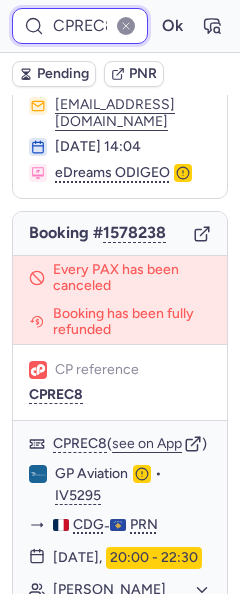 click on "CPREC8" at bounding box center (80, 26) 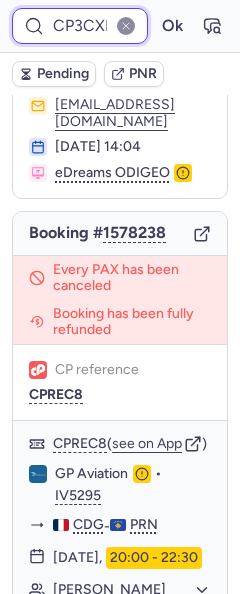 scroll, scrollTop: 0, scrollLeft: 21, axis: horizontal 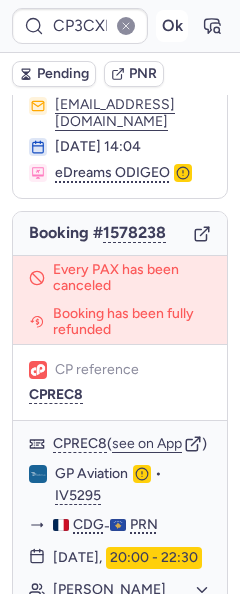 click on "Ok" at bounding box center [172, 26] 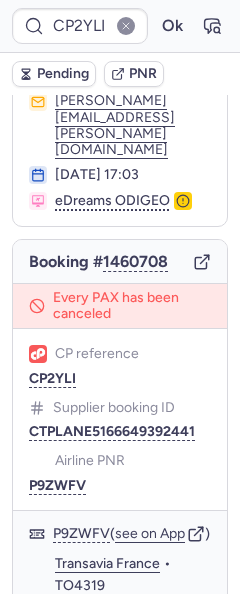 scroll, scrollTop: 0, scrollLeft: 0, axis: both 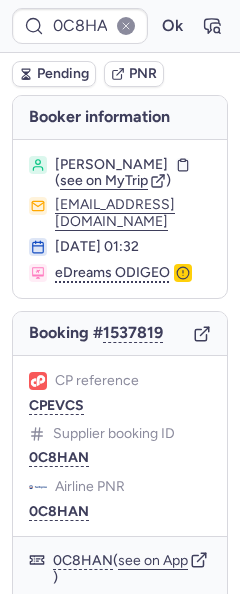 type on "CPY4RS" 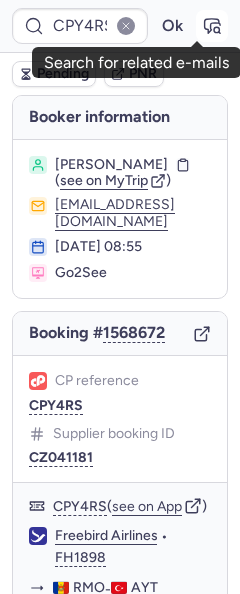 click 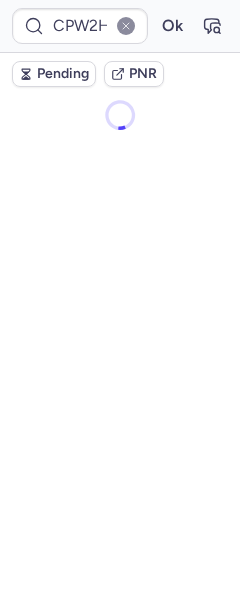scroll, scrollTop: 0, scrollLeft: 0, axis: both 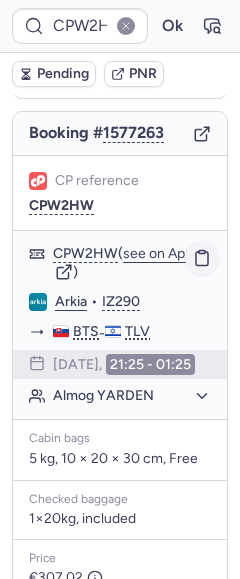 click 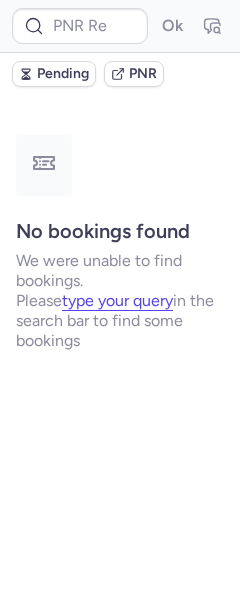 type on "CPW2HW" 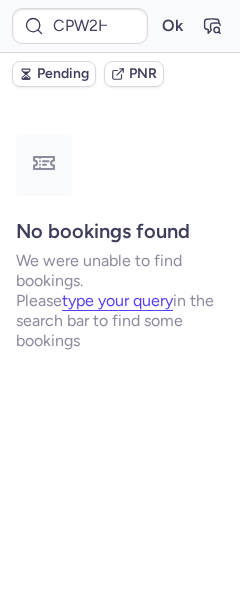 scroll, scrollTop: 0, scrollLeft: 0, axis: both 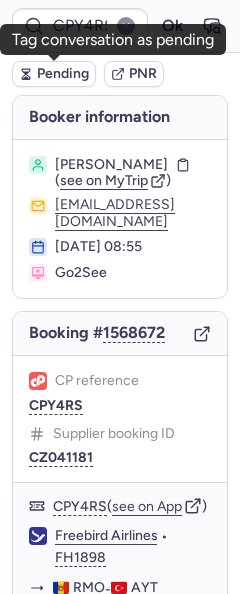 click on "Pending" at bounding box center (63, 74) 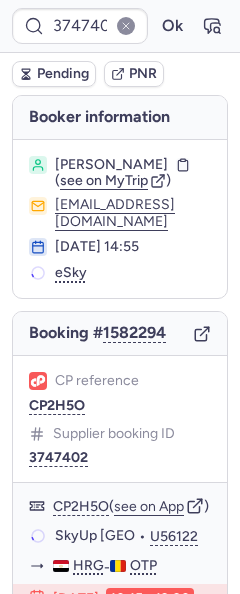 type on "CPY4RS" 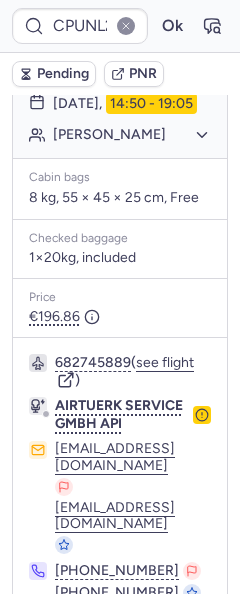 scroll, scrollTop: 300, scrollLeft: 0, axis: vertical 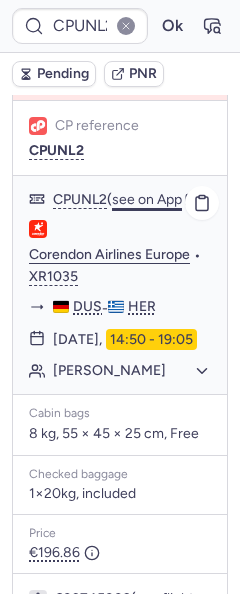 click on "see on App" 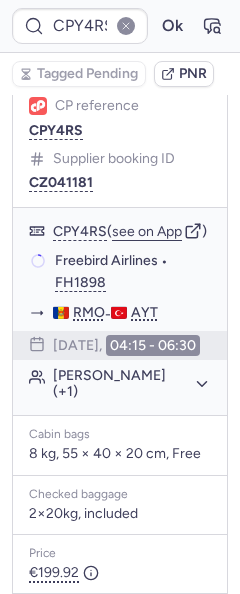 type on "CP4XDD" 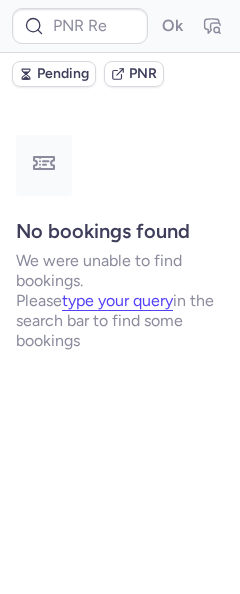 scroll, scrollTop: 0, scrollLeft: 0, axis: both 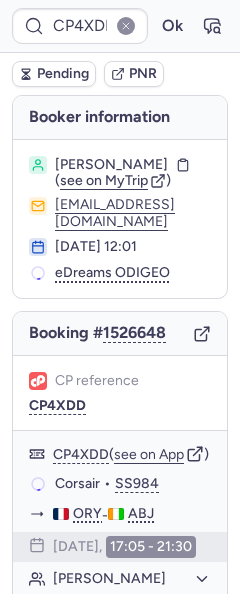 type on "CPKXPR" 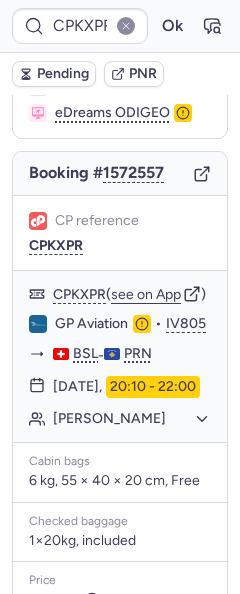 scroll, scrollTop: 200, scrollLeft: 0, axis: vertical 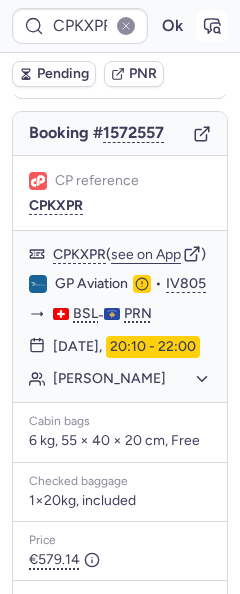 click 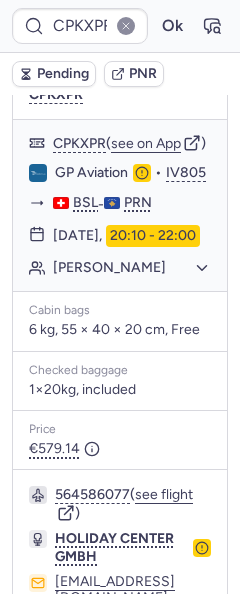 scroll, scrollTop: 549, scrollLeft: 0, axis: vertical 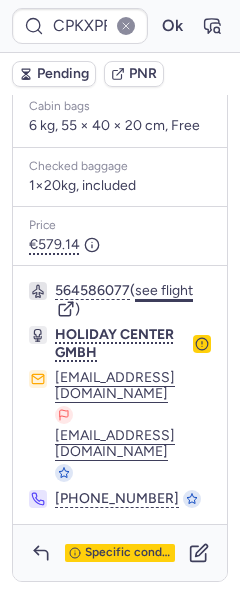 click on "see flight" 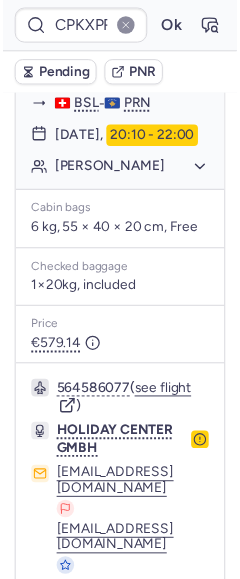 scroll, scrollTop: 0, scrollLeft: 0, axis: both 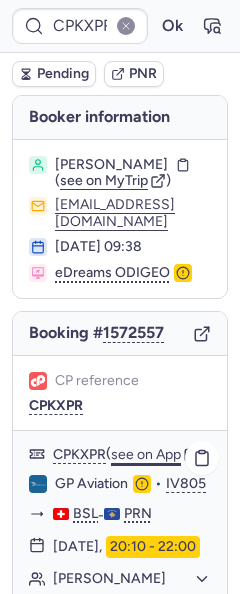 click on "see on App" 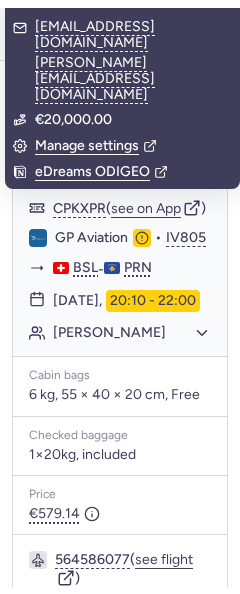 scroll, scrollTop: 300, scrollLeft: 0, axis: vertical 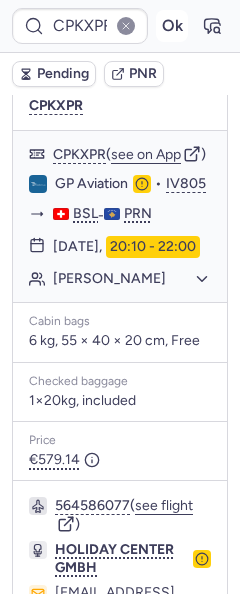 click on "Ok" at bounding box center (172, 26) 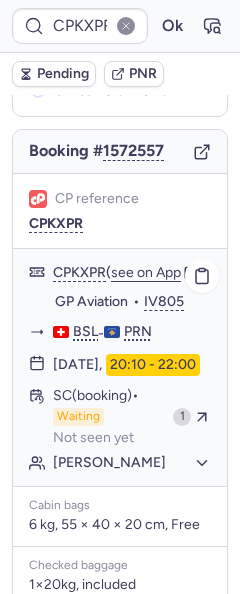 scroll, scrollTop: 0, scrollLeft: 0, axis: both 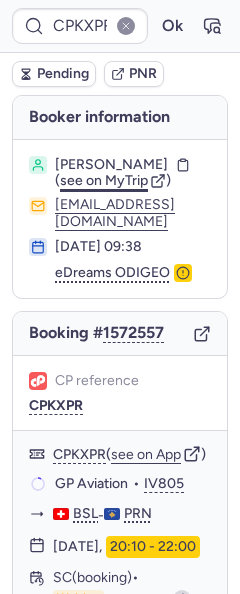click on "see on MyTrip" at bounding box center [104, 180] 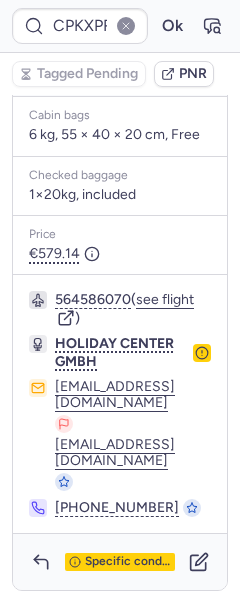 scroll, scrollTop: 615, scrollLeft: 0, axis: vertical 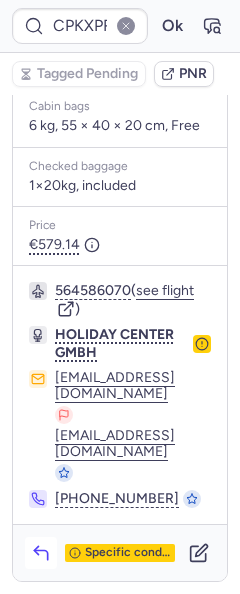 click 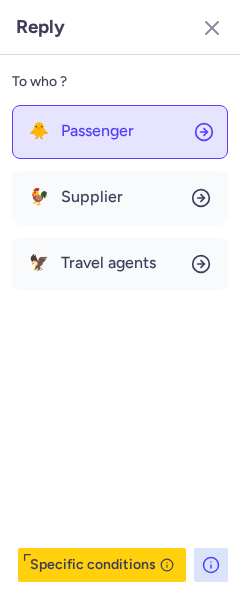click on "🐥 Passenger" 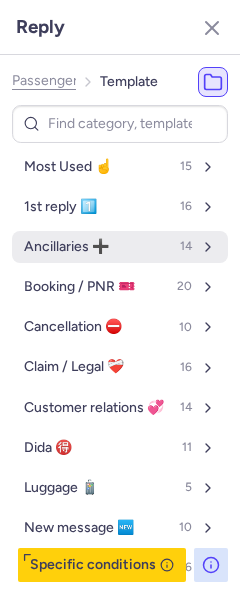 click on "Ancillaries ➕" at bounding box center [66, 247] 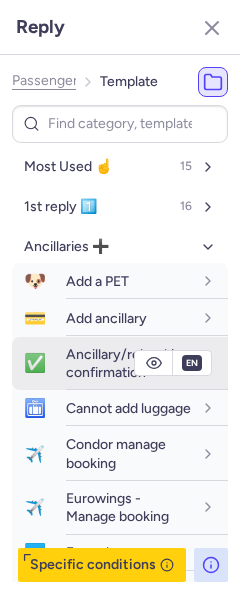 click on "Ancillary/rebooking confirmation" at bounding box center [128, 363] 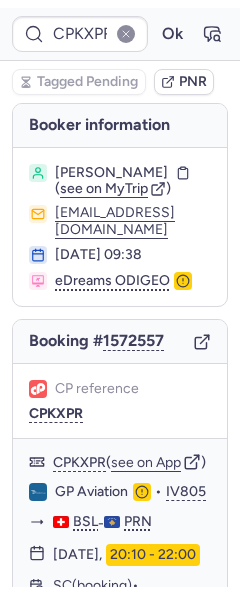 scroll, scrollTop: 0, scrollLeft: 0, axis: both 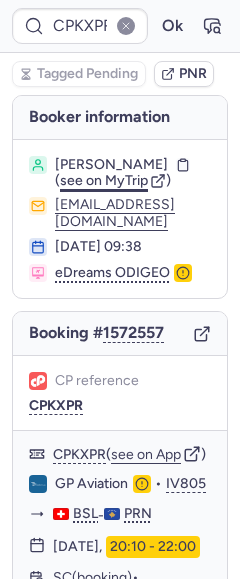 click on "see on MyTrip" at bounding box center (104, 180) 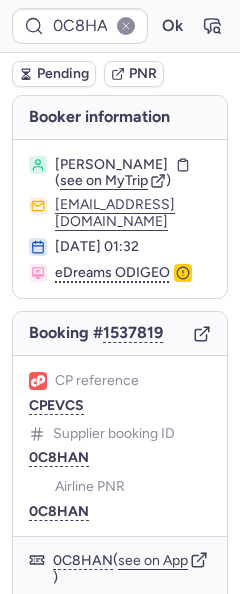 type on "CP4XDD" 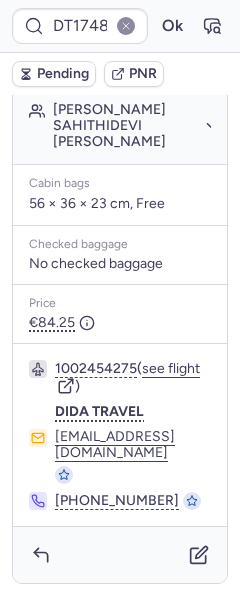scroll, scrollTop: 686, scrollLeft: 0, axis: vertical 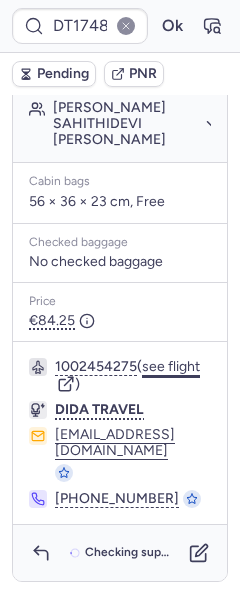 click on "see flight" 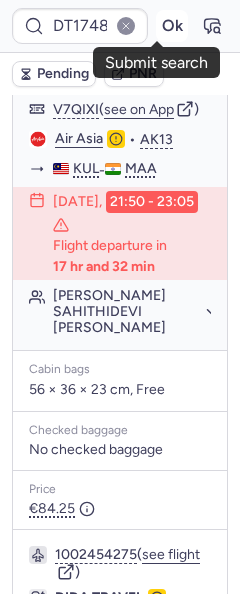 click on "Ok" at bounding box center (172, 26) 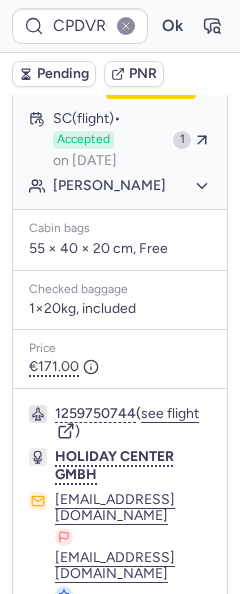 scroll, scrollTop: 1521, scrollLeft: 0, axis: vertical 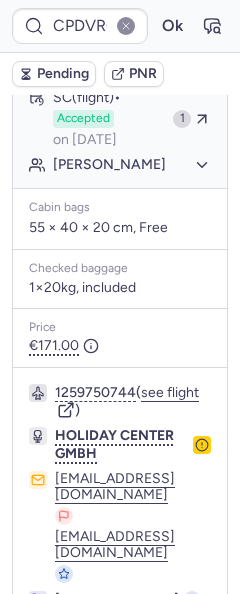type on "CPW2HW" 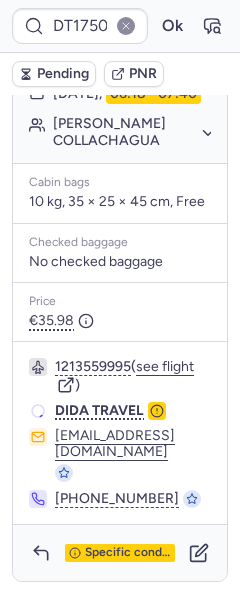 scroll, scrollTop: 660, scrollLeft: 0, axis: vertical 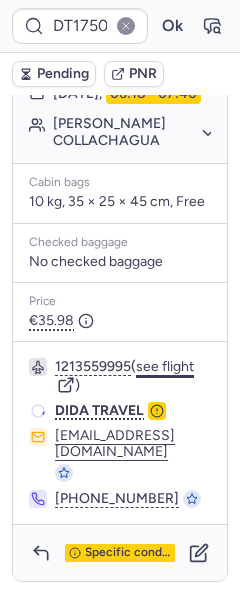 click on "see flight" 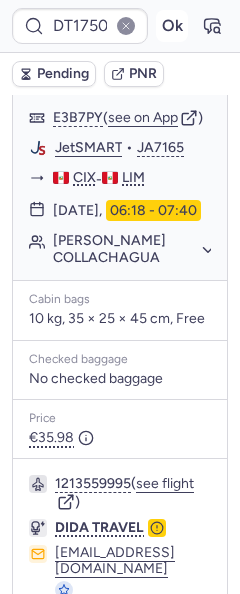 click on "Ok" at bounding box center [172, 26] 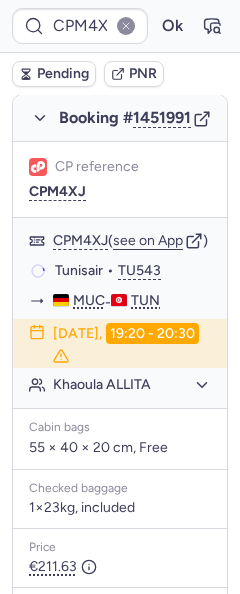 scroll, scrollTop: 460, scrollLeft: 0, axis: vertical 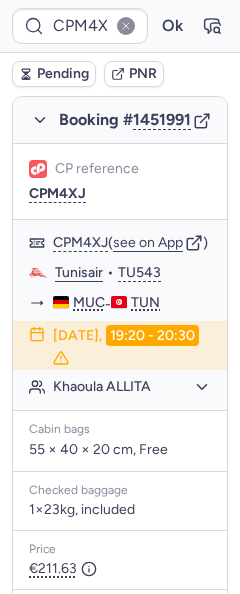 type on "CP4XDD" 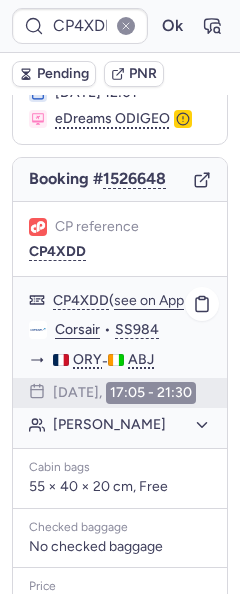 scroll, scrollTop: 147, scrollLeft: 0, axis: vertical 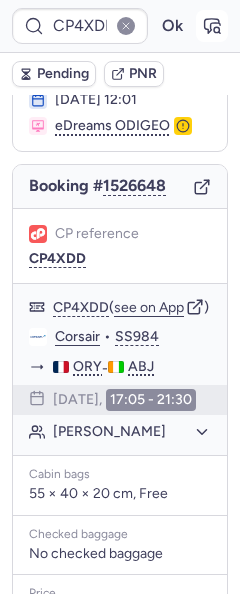 click 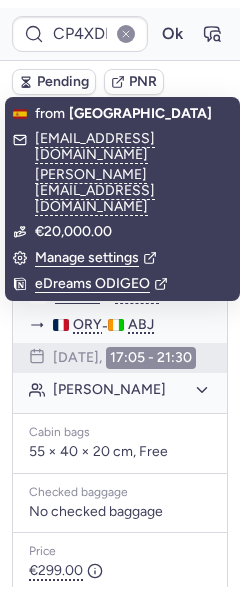 scroll, scrollTop: 200, scrollLeft: 0, axis: vertical 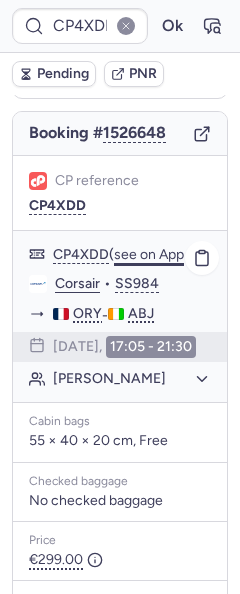 click on "see on App" 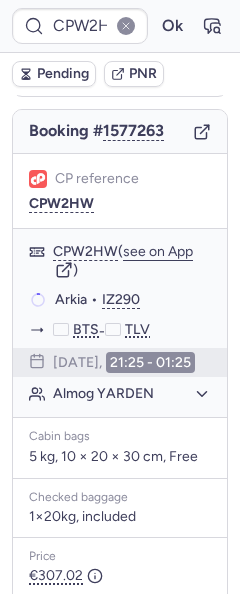 scroll, scrollTop: 200, scrollLeft: 0, axis: vertical 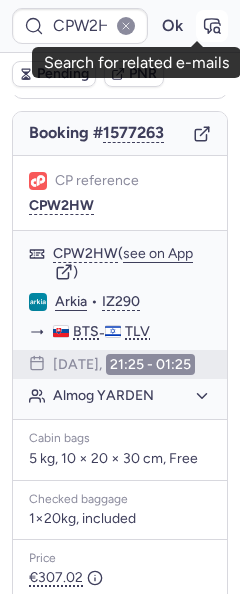 click 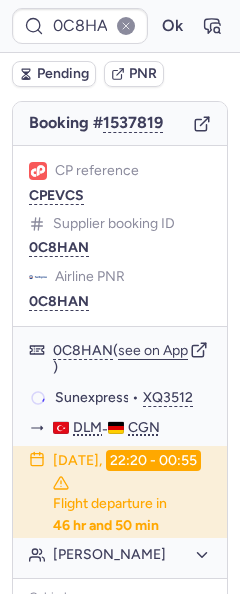type on "CPBPPF" 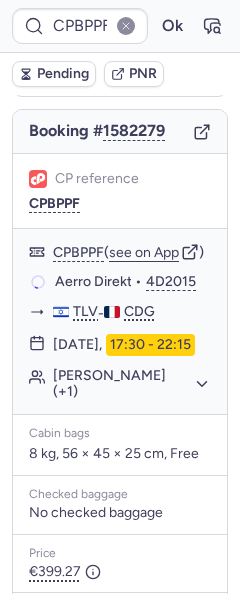 scroll, scrollTop: 200, scrollLeft: 0, axis: vertical 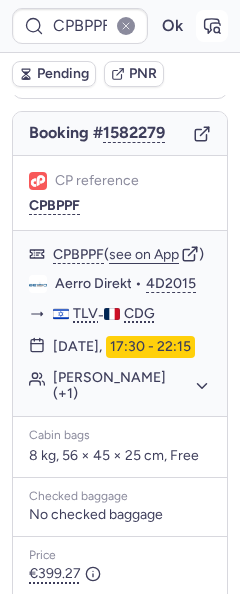 click at bounding box center (212, 26) 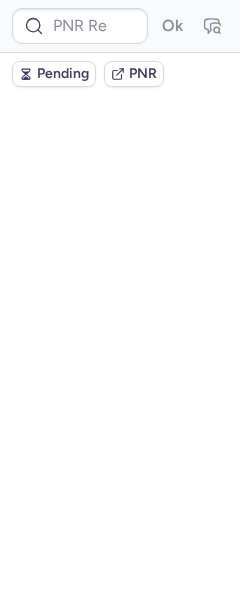 scroll, scrollTop: 0, scrollLeft: 0, axis: both 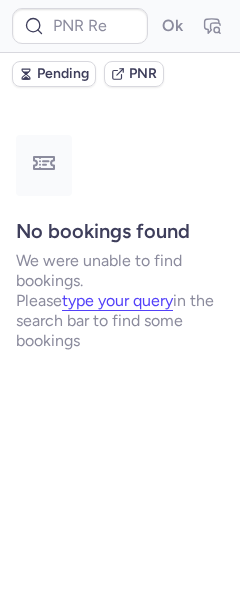 type on "CP4L6J" 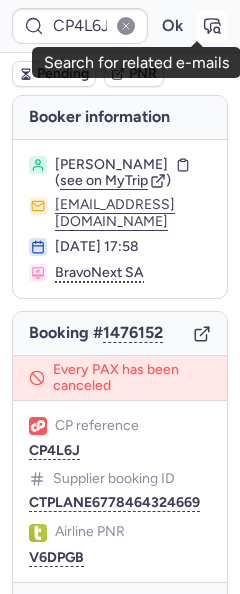 click 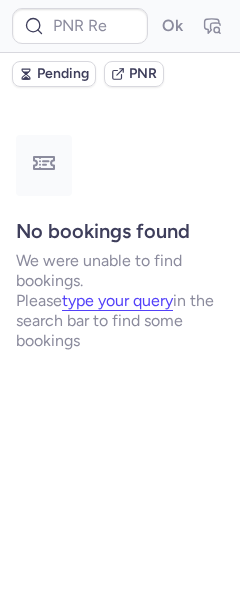 type on "CPM4XJ" 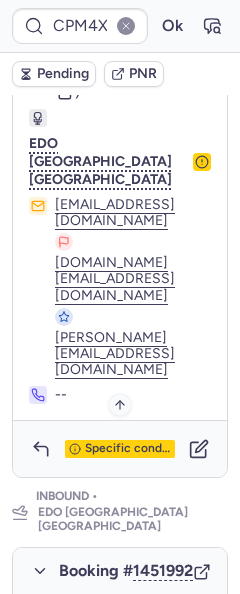 click on "Specific conditions" at bounding box center [120, 449] 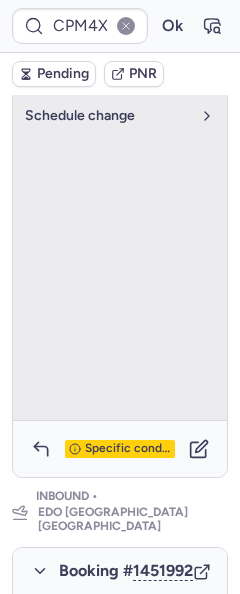 scroll, scrollTop: 418, scrollLeft: 0, axis: vertical 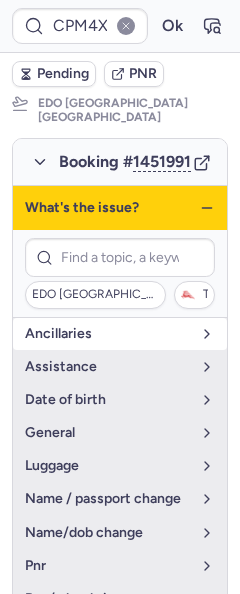 click on "Ancillaries" at bounding box center [108, 334] 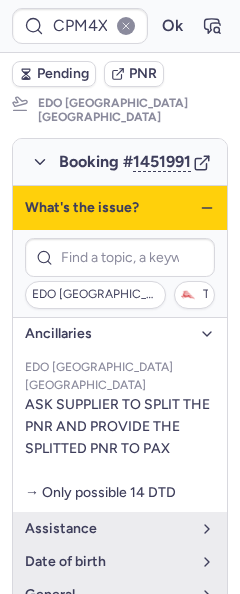 click on "Ancillaries" at bounding box center [108, 334] 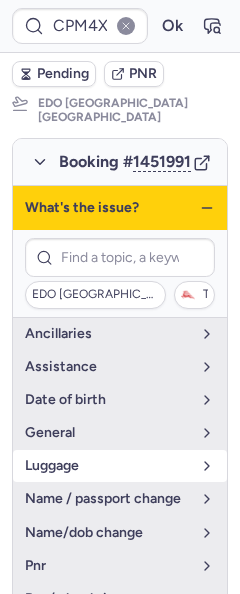 click on "luggage" at bounding box center (108, 466) 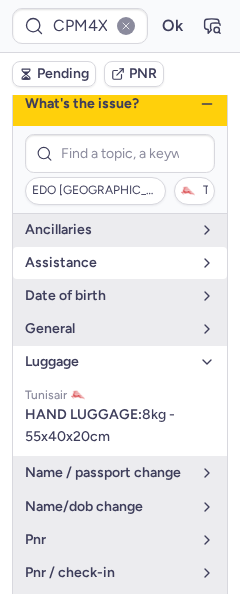 scroll, scrollTop: 518, scrollLeft: 0, axis: vertical 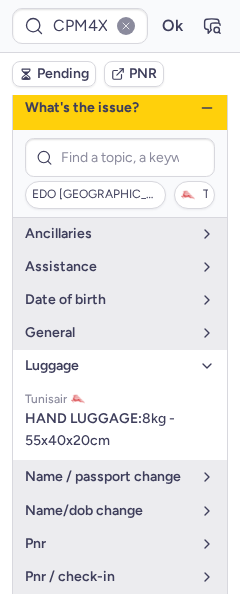click on "What's the issue?" at bounding box center [120, 108] 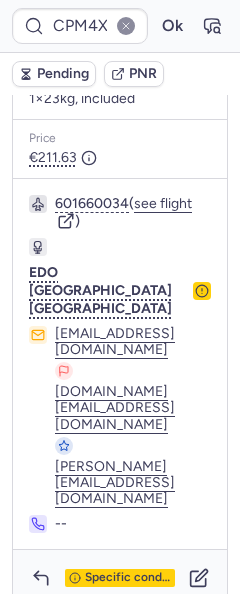 scroll, scrollTop: 993, scrollLeft: 0, axis: vertical 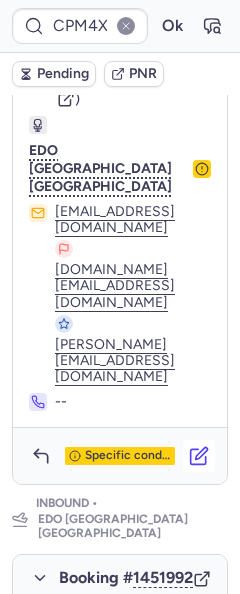 click 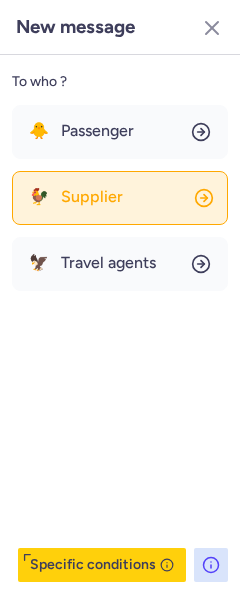click on "Supplier" at bounding box center (92, 197) 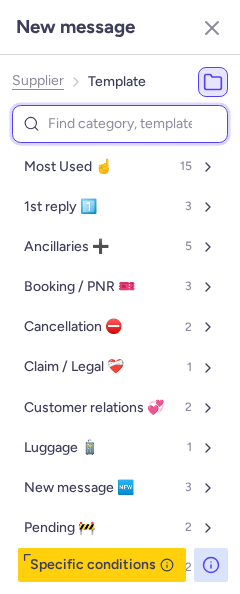 click at bounding box center [120, 124] 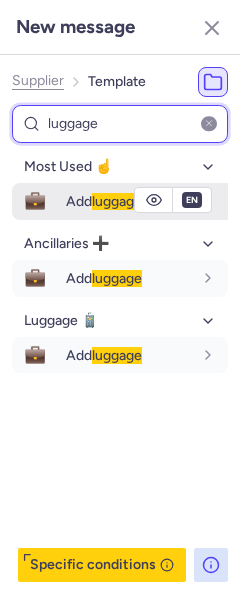 type on "luggage" 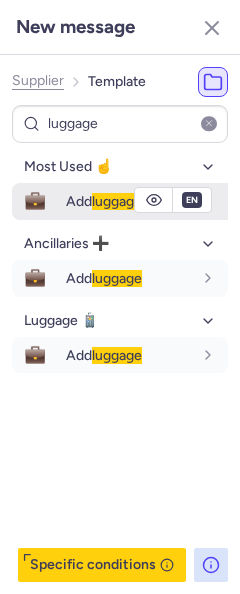 click on "Add  luggage" at bounding box center [104, 201] 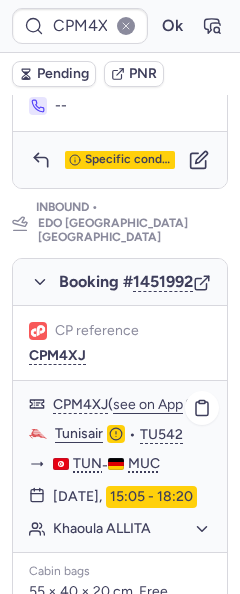 scroll, scrollTop: 1293, scrollLeft: 0, axis: vertical 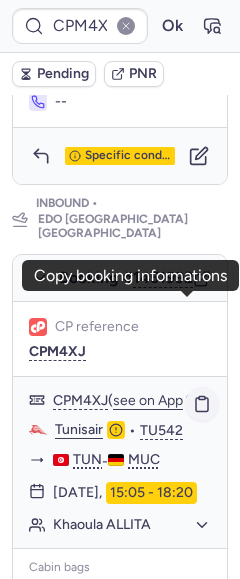 click 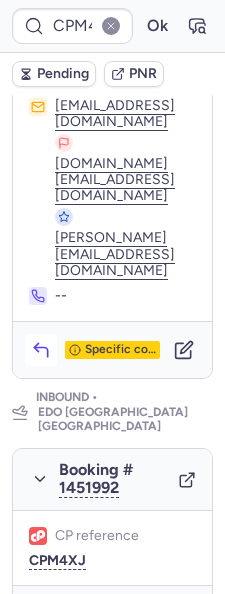 click 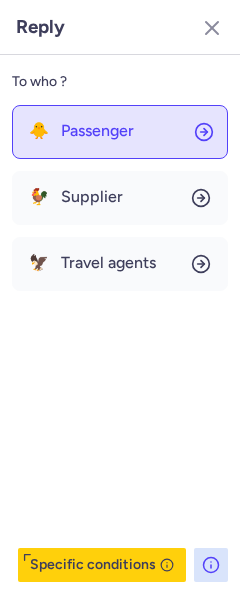 click on "Passenger" at bounding box center (97, 131) 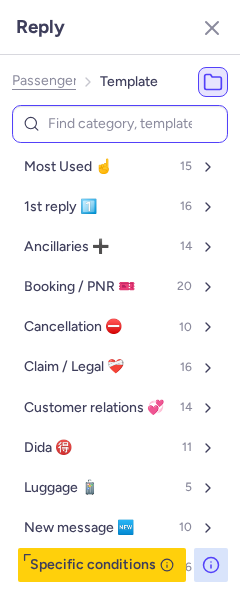 click at bounding box center [120, 124] 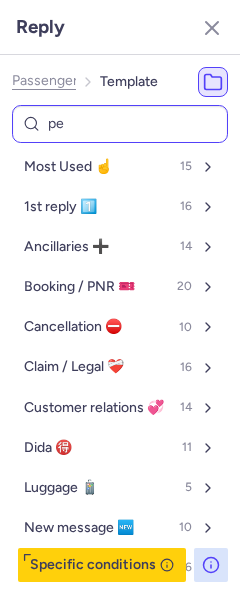 type on "pen" 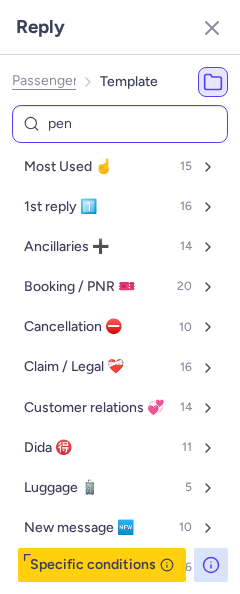 select on "en" 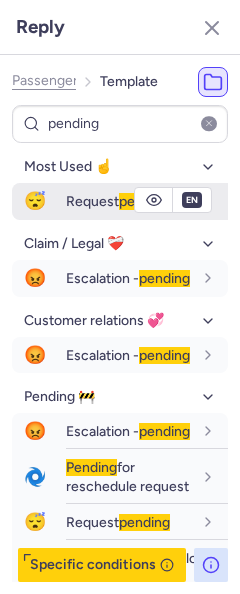 type on "pending" 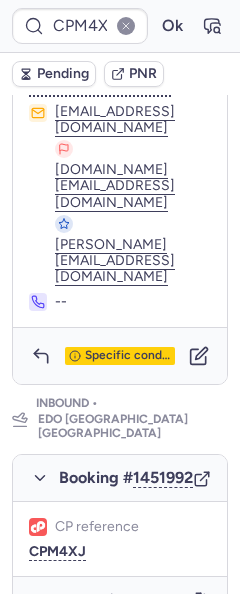 scroll, scrollTop: 1133, scrollLeft: 0, axis: vertical 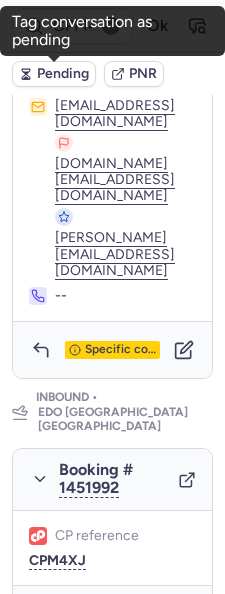 click on "Pending" at bounding box center [63, 74] 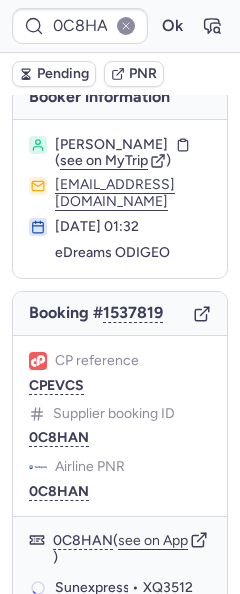 scroll, scrollTop: 16, scrollLeft: 0, axis: vertical 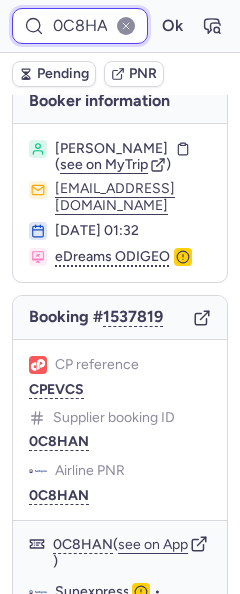 click on "0C8HAN" at bounding box center (80, 26) 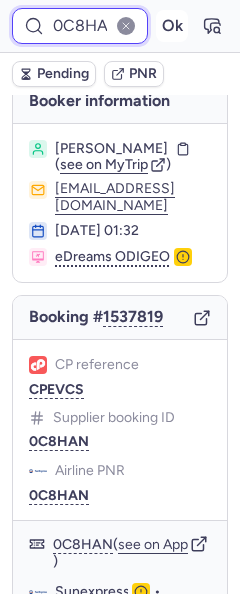 paste on "BMNG" 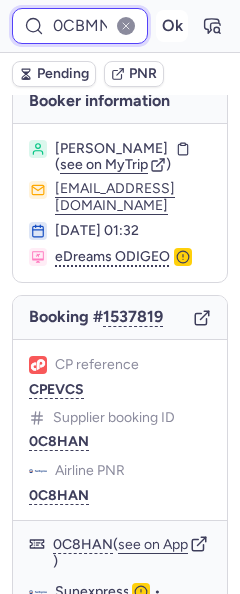 scroll, scrollTop: 0, scrollLeft: 30, axis: horizontal 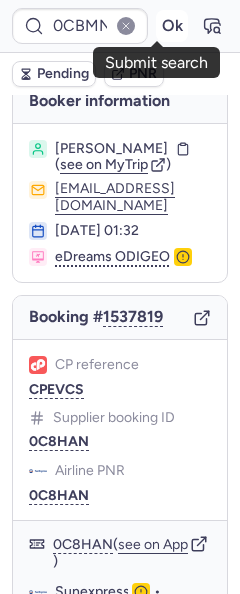 click on "Ok" at bounding box center (172, 26) 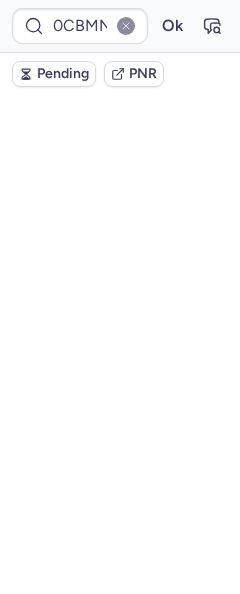 scroll, scrollTop: 56, scrollLeft: 0, axis: vertical 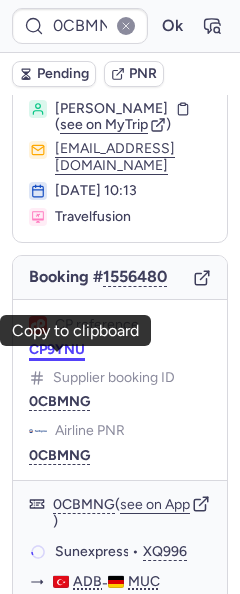 click on "CP9YNU" at bounding box center (57, 350) 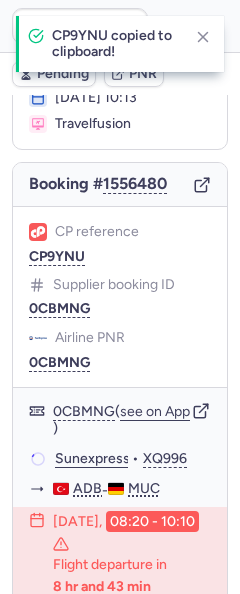 scroll, scrollTop: 156, scrollLeft: 0, axis: vertical 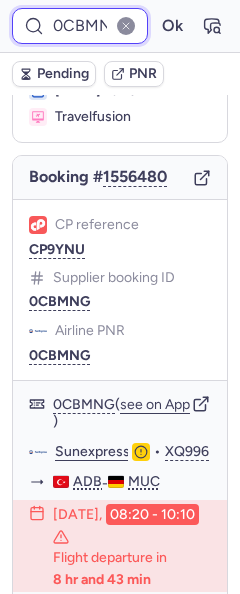 click on "0CBMNG" at bounding box center [80, 26] 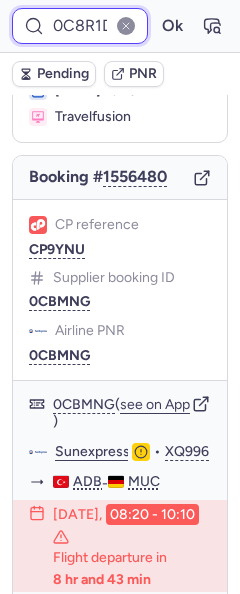 scroll, scrollTop: 0, scrollLeft: 20, axis: horizontal 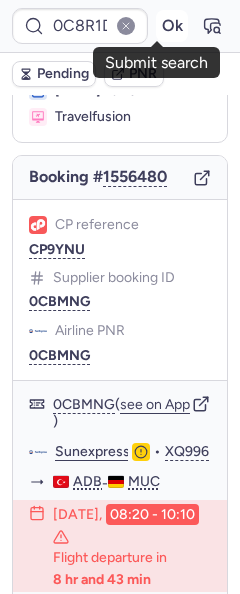click on "Ok" at bounding box center (172, 26) 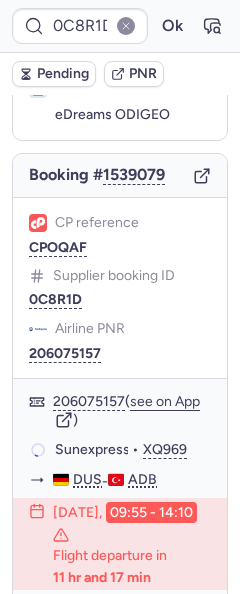 scroll, scrollTop: 156, scrollLeft: 0, axis: vertical 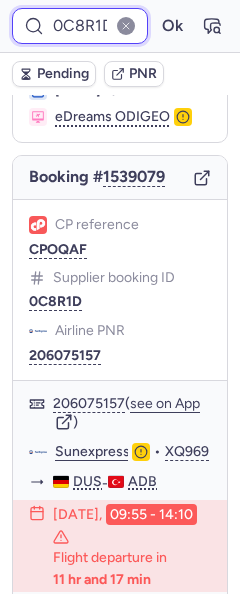 click on "0C8R1D" at bounding box center (80, 26) 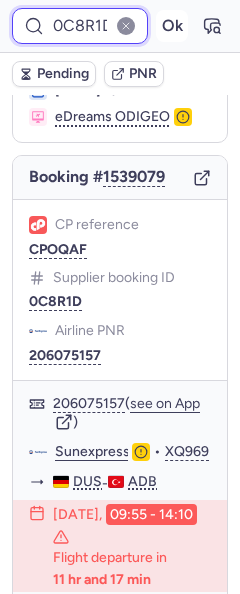 paste on "HAN" 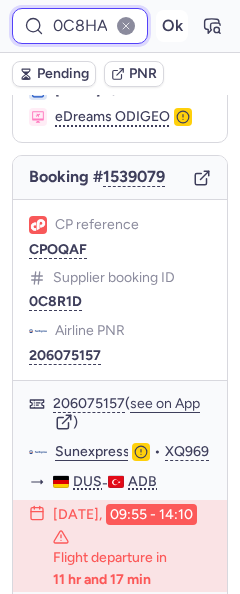 scroll, scrollTop: 0, scrollLeft: 28, axis: horizontal 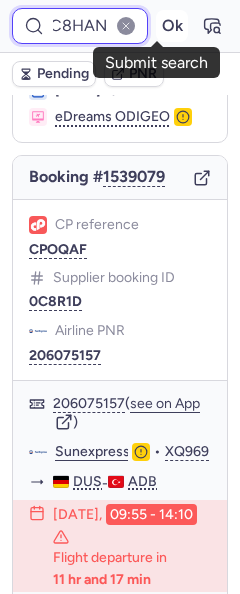 type on "0C8HAN" 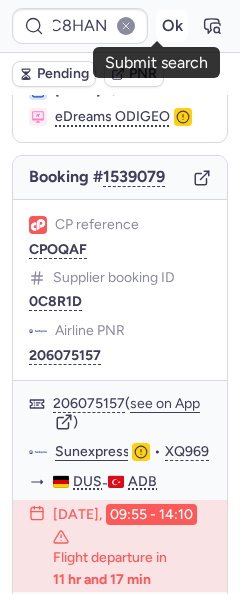 scroll, scrollTop: 0, scrollLeft: 0, axis: both 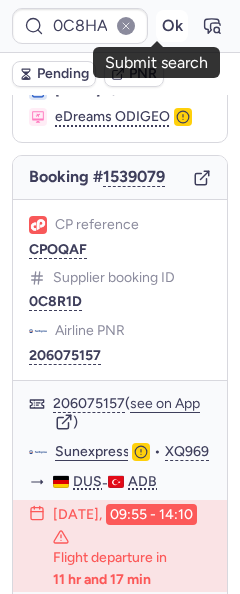 click on "Ok" at bounding box center (172, 26) 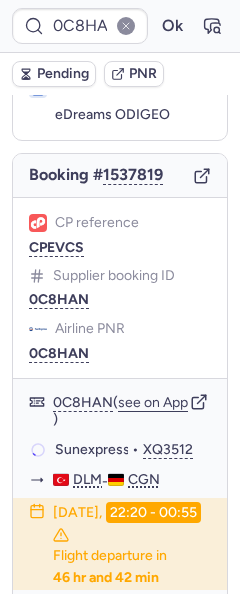 scroll, scrollTop: 156, scrollLeft: 0, axis: vertical 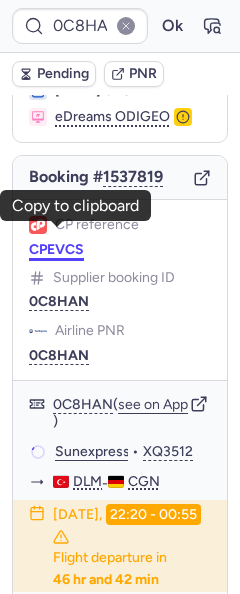 click on "CPEVCS" at bounding box center [56, 250] 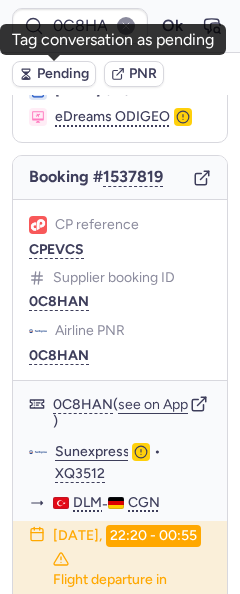 click on "Pending" at bounding box center (63, 74) 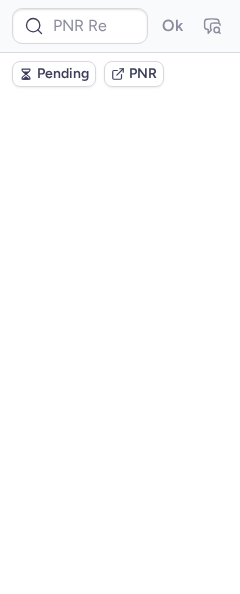 scroll, scrollTop: 0, scrollLeft: 0, axis: both 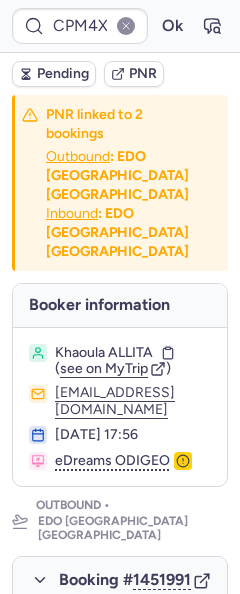 click on "Pending" at bounding box center [63, 74] 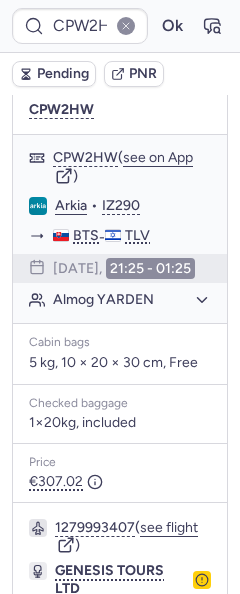 scroll, scrollTop: 300, scrollLeft: 0, axis: vertical 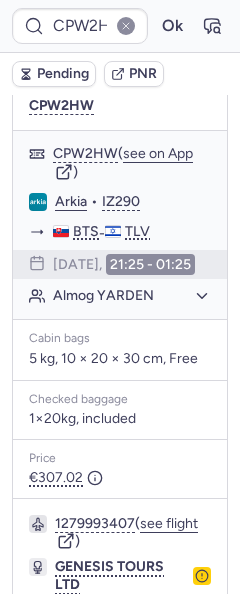 type on "CPM4XJ" 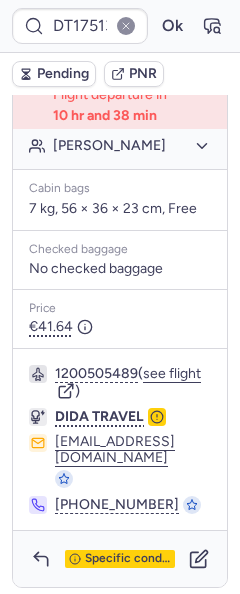 scroll, scrollTop: 656, scrollLeft: 0, axis: vertical 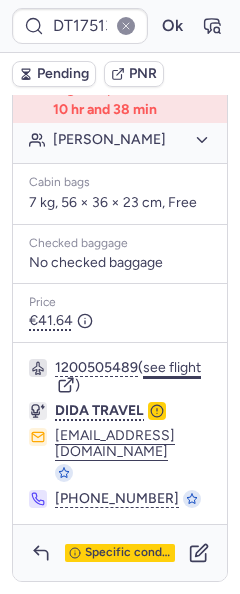 click on "see flight" 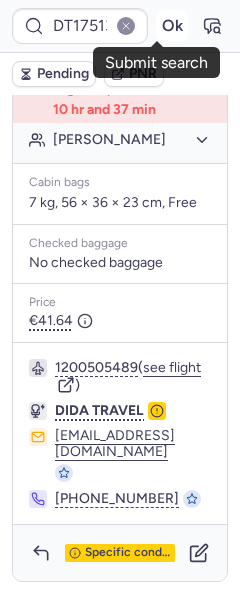 click on "Ok" at bounding box center [172, 26] 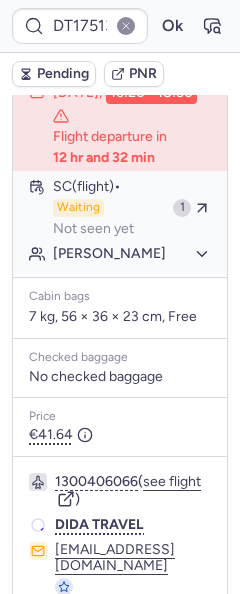 scroll, scrollTop: 556, scrollLeft: 0, axis: vertical 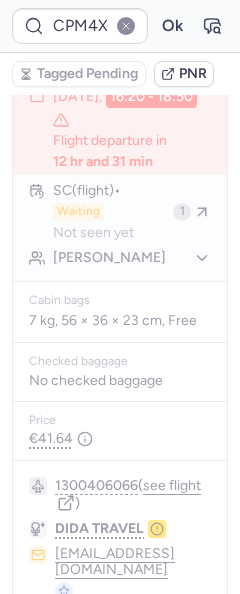 type on "CPQNDE" 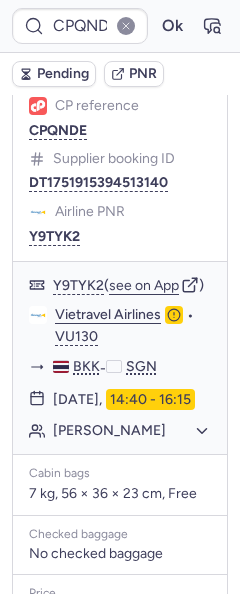 scroll, scrollTop: 256, scrollLeft: 0, axis: vertical 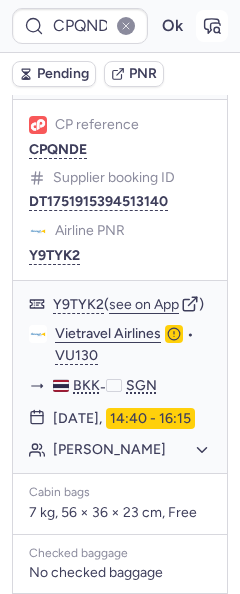click 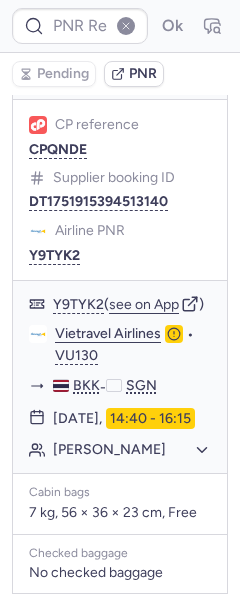 type on "CPQNDE" 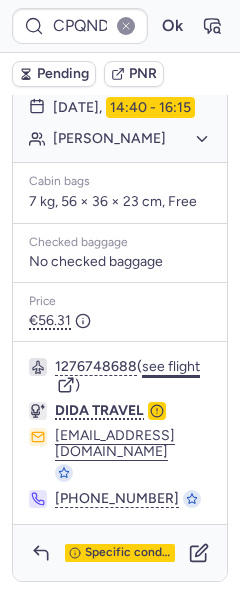 scroll, scrollTop: 616, scrollLeft: 0, axis: vertical 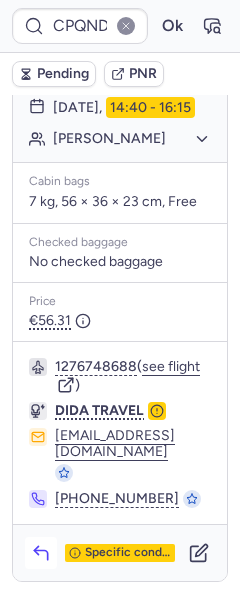 click at bounding box center (41, 553) 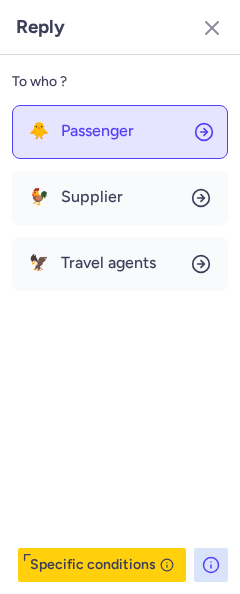 click on "Passenger" at bounding box center [97, 131] 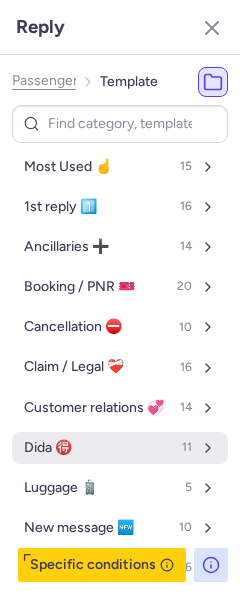 click on "Dida 🉐 11" at bounding box center [120, 448] 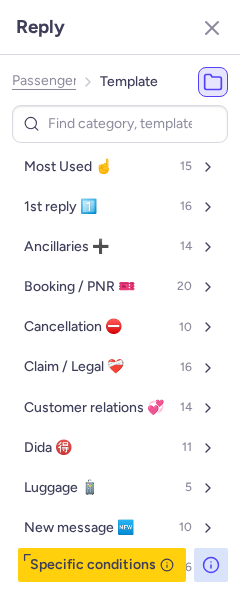 select on "en" 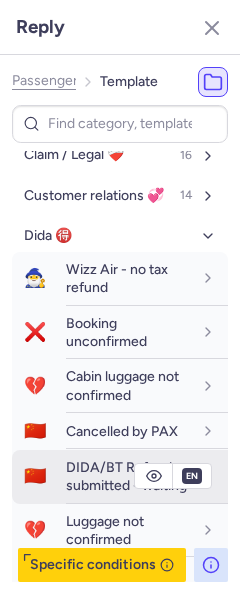 scroll, scrollTop: 300, scrollLeft: 0, axis: vertical 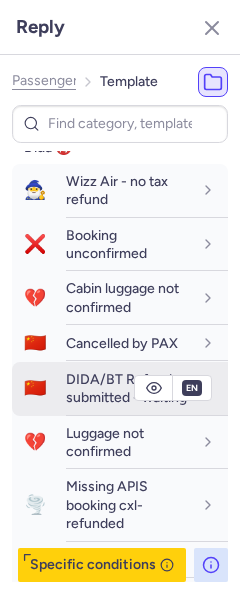 click on "DIDA/BT Refund submitted - waiting" at bounding box center (126, 388) 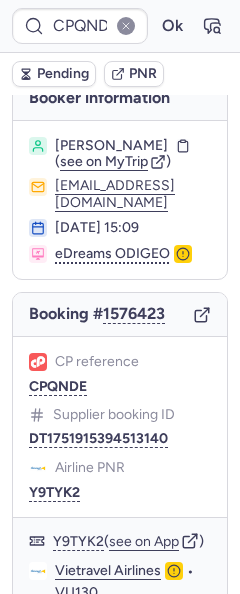 scroll, scrollTop: 0, scrollLeft: 0, axis: both 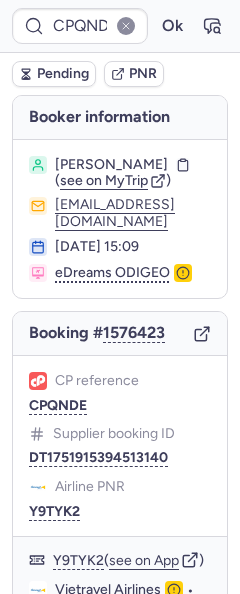 click on "CPQNDE  Ok" at bounding box center [120, 26] 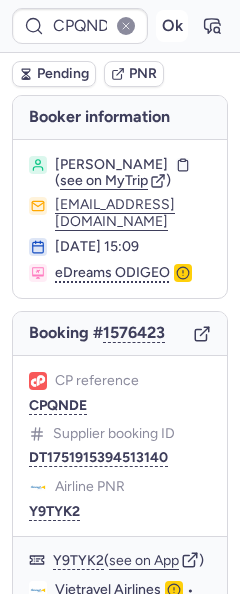 click on "Ok" at bounding box center (172, 26) 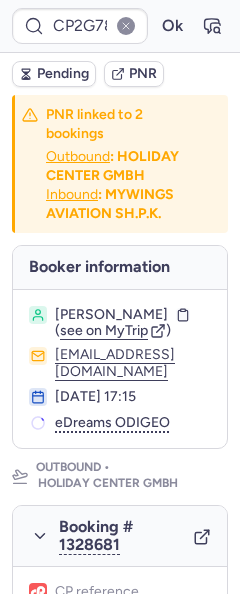 type on "CPW2HW" 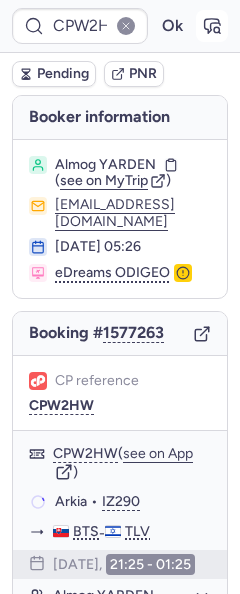 click 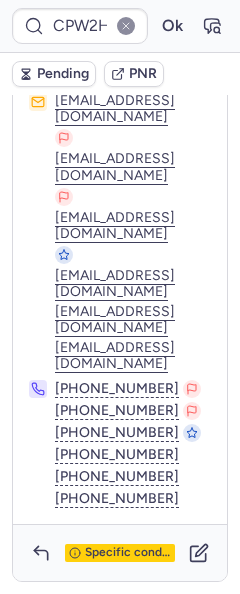 scroll, scrollTop: 896, scrollLeft: 0, axis: vertical 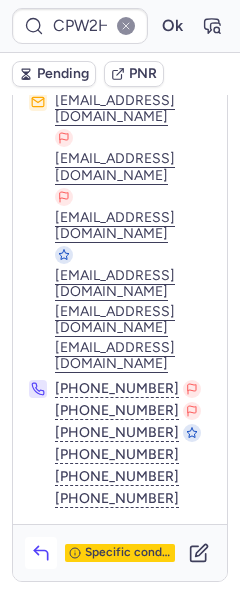click 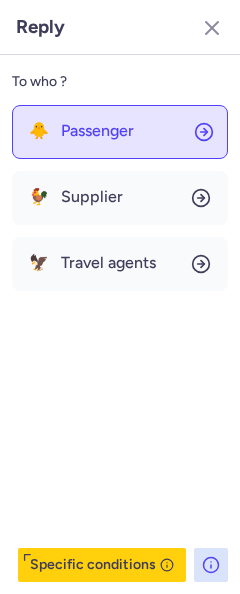 click on "Passenger" at bounding box center [97, 131] 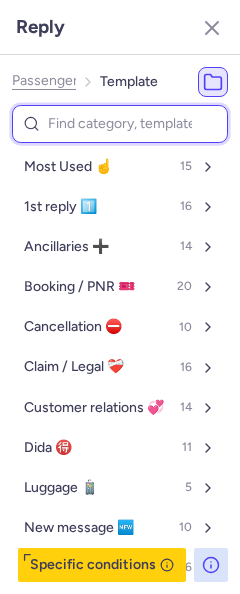 click at bounding box center (120, 124) 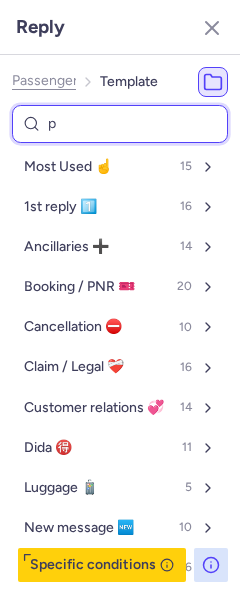 type on "pe" 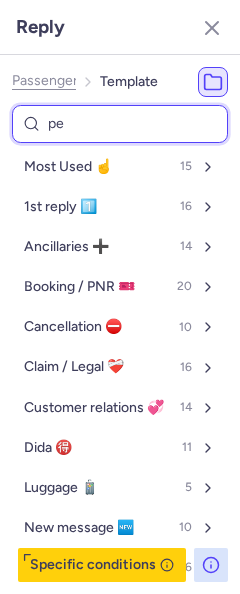 select on "en" 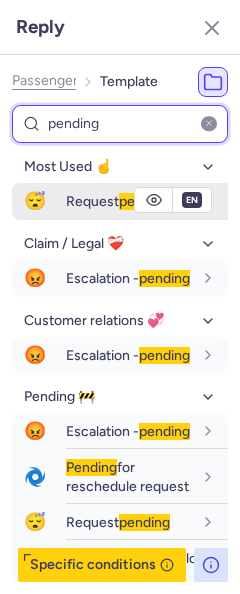 type on "pending" 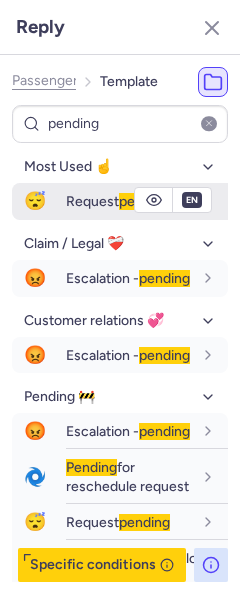 click on "Request  pending" at bounding box center (147, 201) 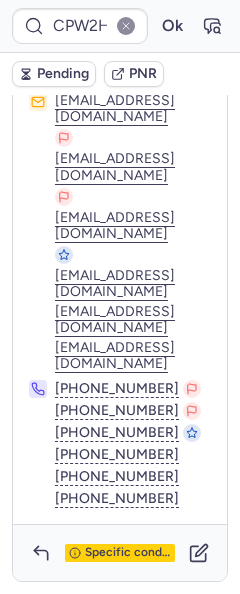 click on "Pending" at bounding box center [63, 74] 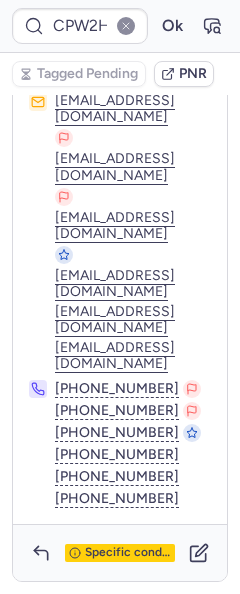 type on "CP2G78" 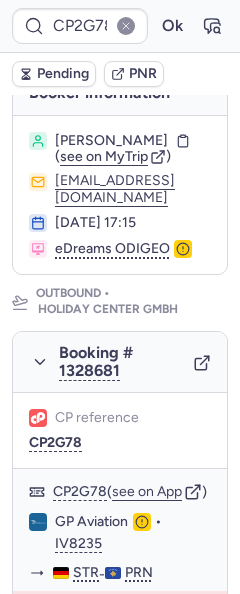 scroll, scrollTop: 400, scrollLeft: 0, axis: vertical 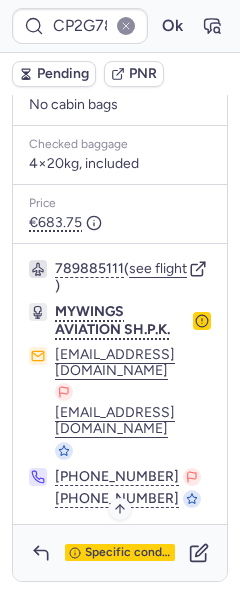 click on "Specific conditions" at bounding box center [128, 553] 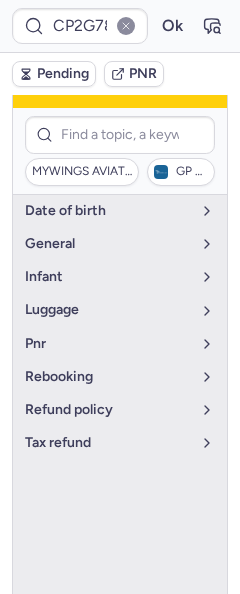 scroll, scrollTop: 1453, scrollLeft: 0, axis: vertical 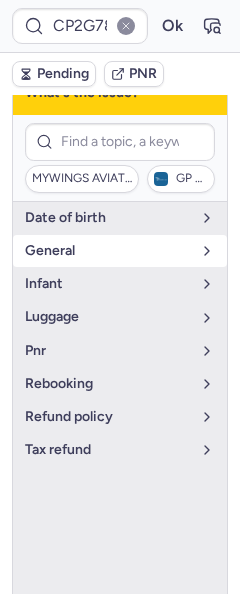 click on "general" at bounding box center (108, 251) 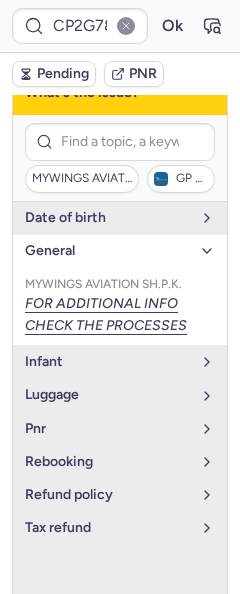 click on "general" at bounding box center [108, 251] 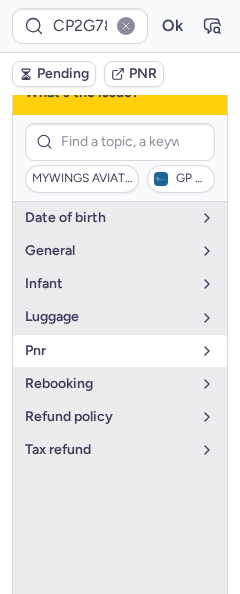 click on "pnr" at bounding box center [108, 351] 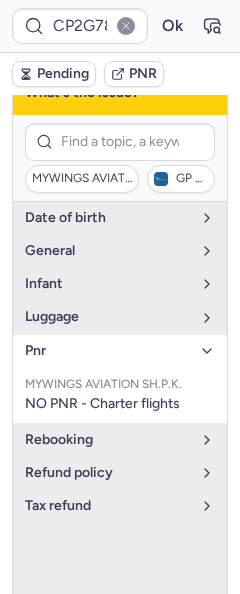 click on "pnr" at bounding box center (108, 351) 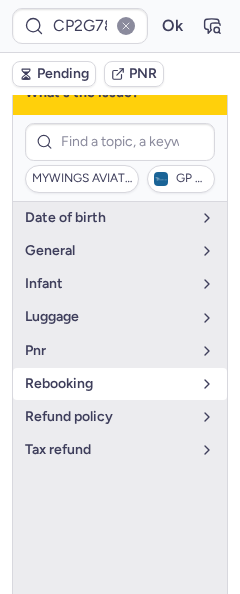click on "rebooking" at bounding box center (108, 384) 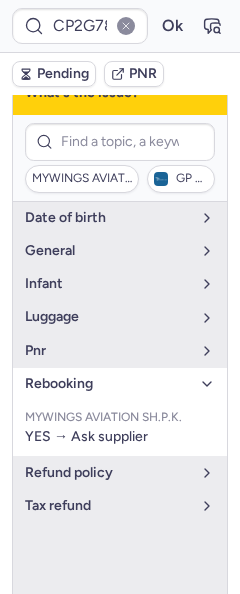 click on "rebooking" at bounding box center [108, 384] 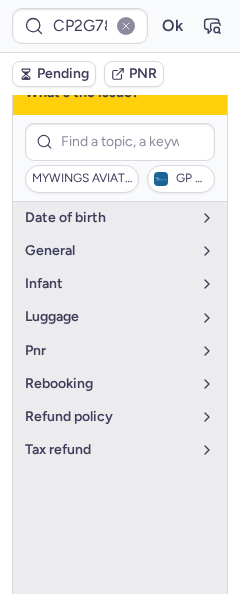 click 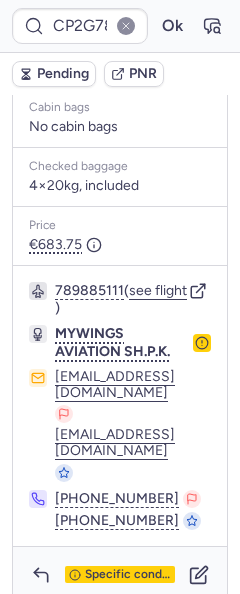 scroll, scrollTop: 1879, scrollLeft: 0, axis: vertical 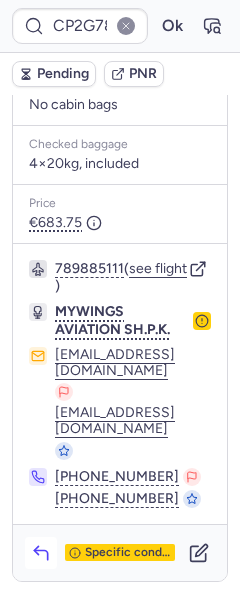 click 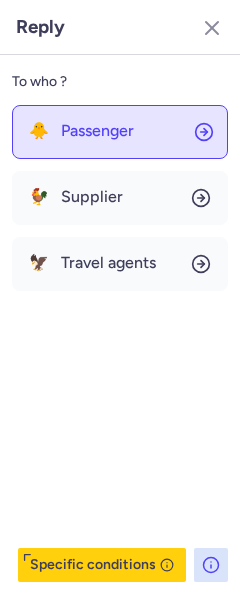 click on "Passenger" at bounding box center (97, 131) 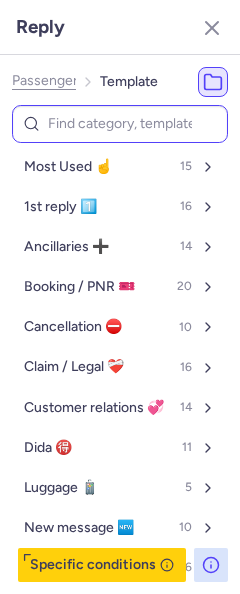 click at bounding box center [120, 124] 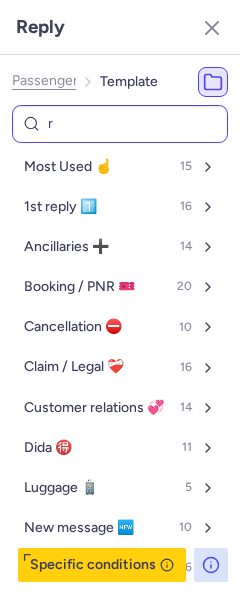 type on "re" 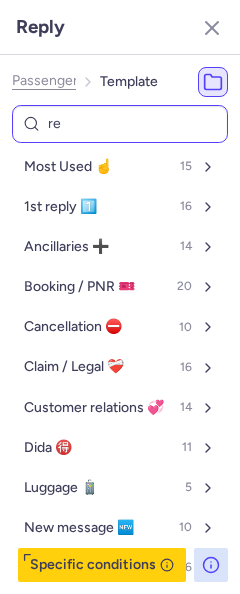 select on "de" 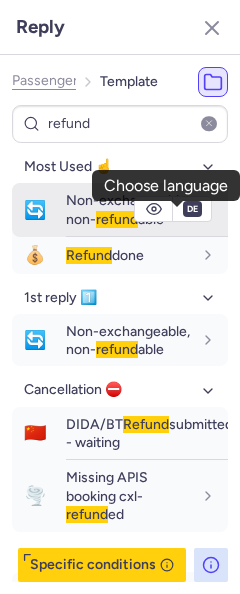 type on "refund" 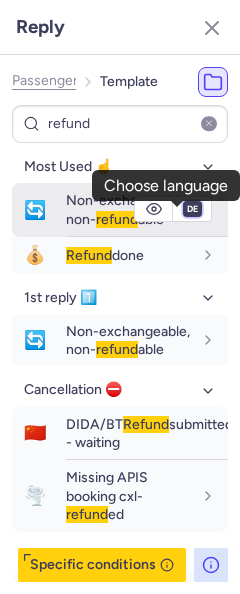 click on "fr en de nl pt es it ru" at bounding box center [192, 209] 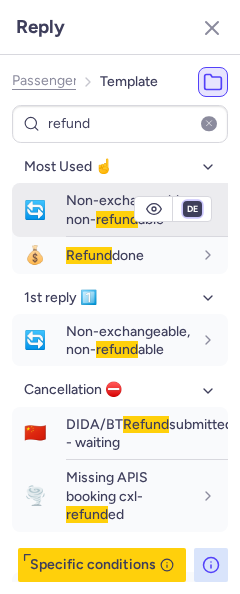 select on "en" 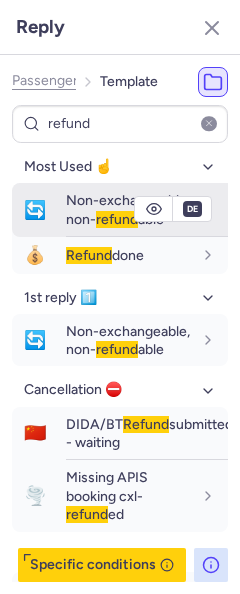 click on "fr en de nl pt es it ru" at bounding box center (192, 209) 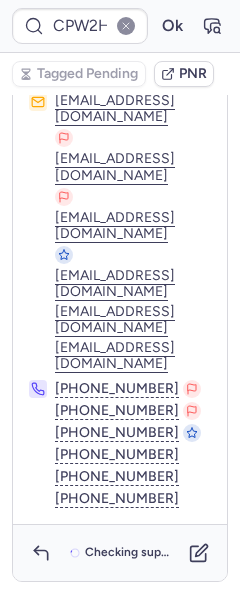 type on "CPT2QO" 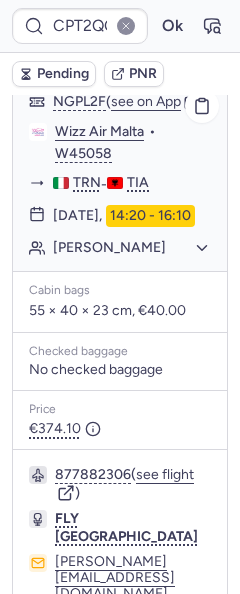 scroll, scrollTop: 596, scrollLeft: 0, axis: vertical 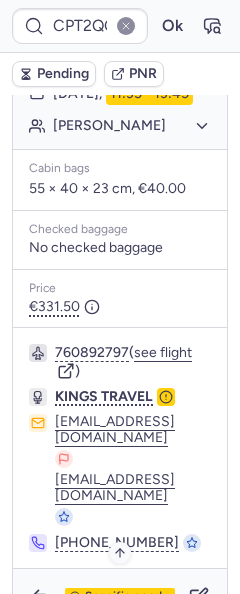 click on "Specific conditions" at bounding box center [128, 597] 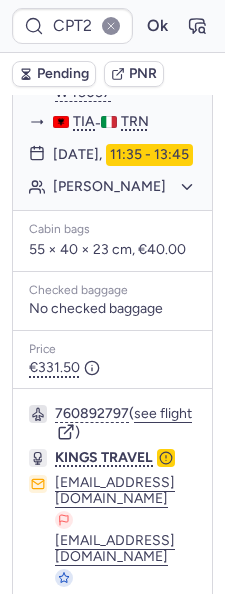 scroll, scrollTop: 1276, scrollLeft: 0, axis: vertical 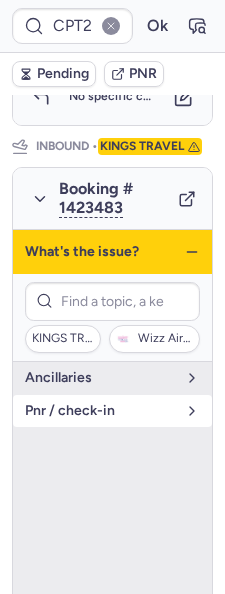click on "pnr / check-in" at bounding box center (112, 411) 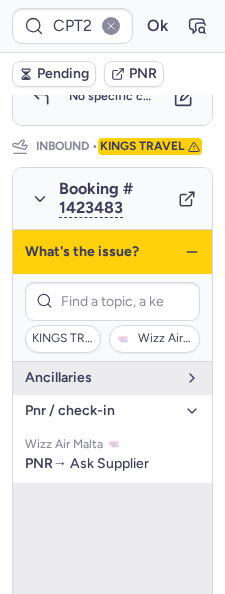 click 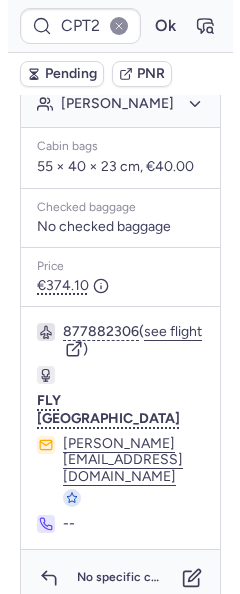 scroll, scrollTop: 776, scrollLeft: 0, axis: vertical 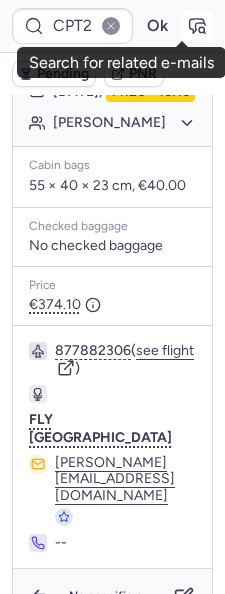click 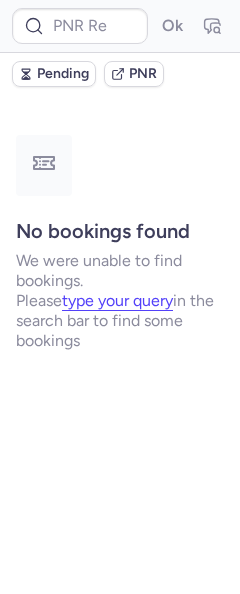 scroll, scrollTop: 0, scrollLeft: 0, axis: both 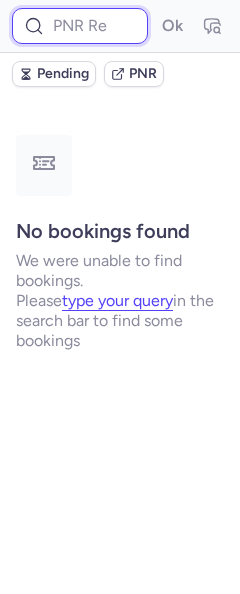 click at bounding box center [80, 26] 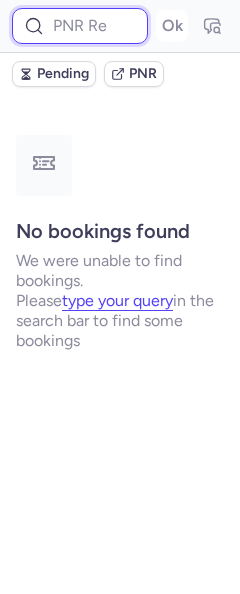 paste on "23588098544" 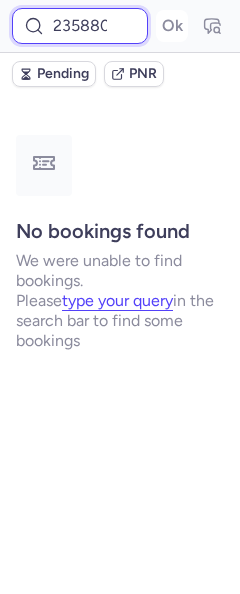 scroll, scrollTop: 0, scrollLeft: 50, axis: horizontal 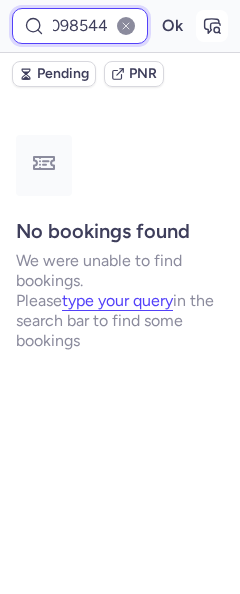 type on "23588098544" 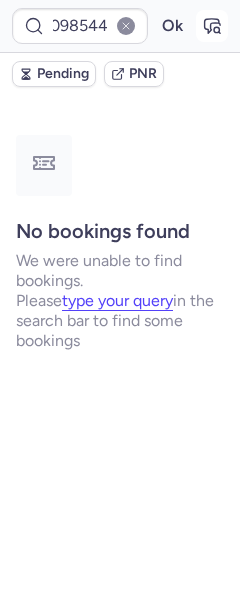 scroll, scrollTop: 0, scrollLeft: 0, axis: both 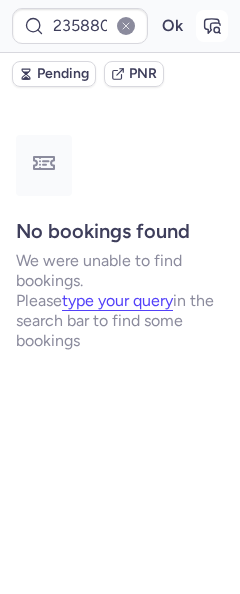 click at bounding box center [212, 26] 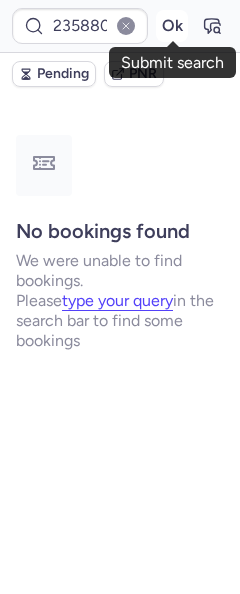 click on "Ok" at bounding box center (172, 26) 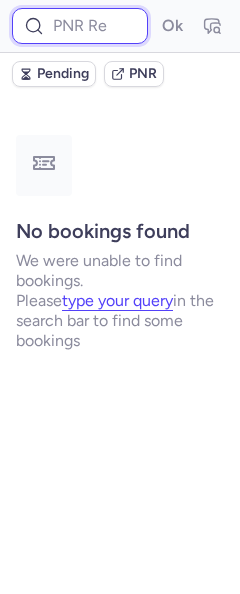click at bounding box center (80, 26) 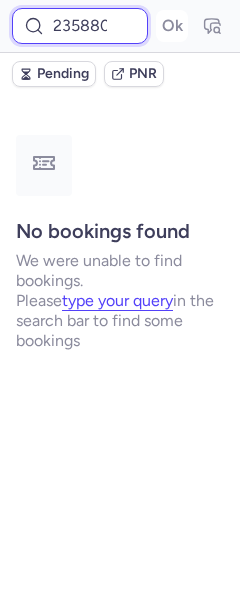 scroll, scrollTop: 0, scrollLeft: 50, axis: horizontal 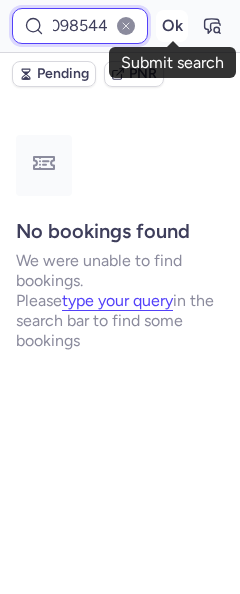 type on "23588098544" 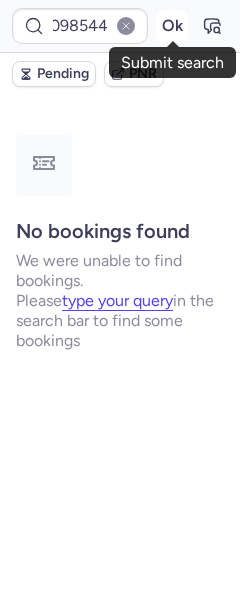 scroll, scrollTop: 0, scrollLeft: 0, axis: both 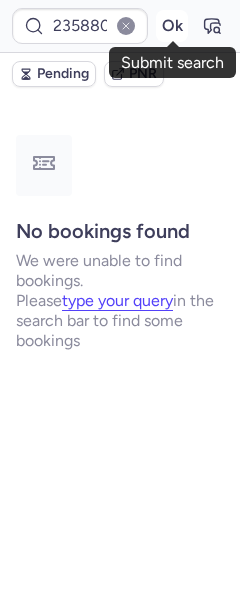 click on "Ok" at bounding box center [172, 26] 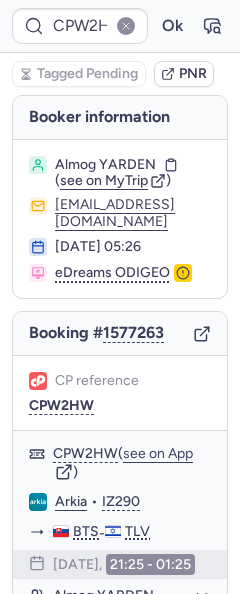 type on "CPVULW" 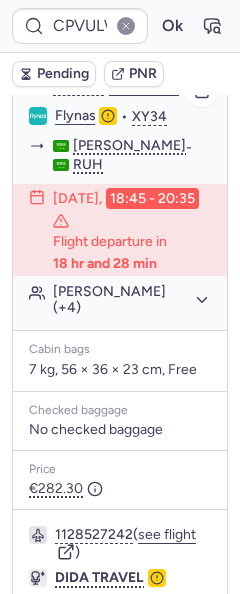 scroll, scrollTop: 670, scrollLeft: 0, axis: vertical 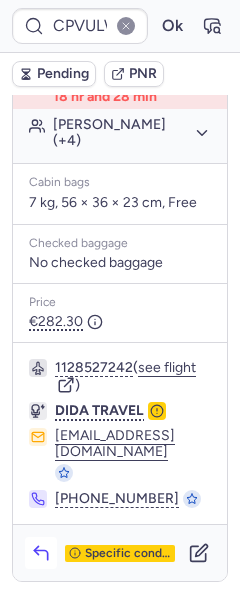 click 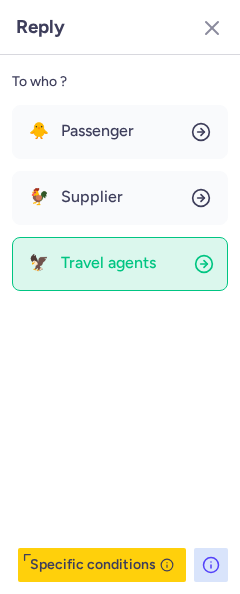 click on "Travel agents" at bounding box center [108, 263] 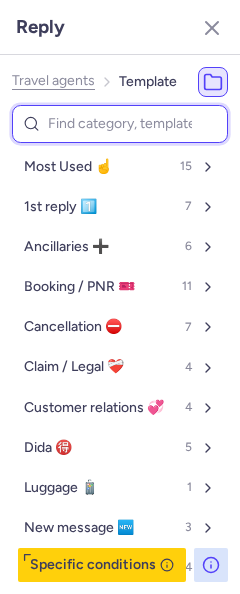 click at bounding box center (120, 124) 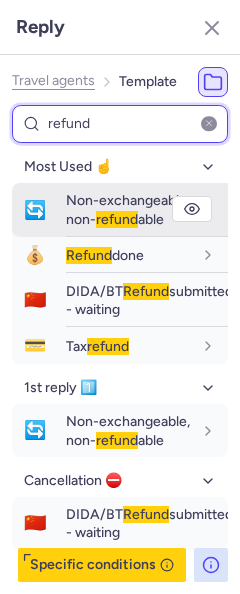 type on "refund" 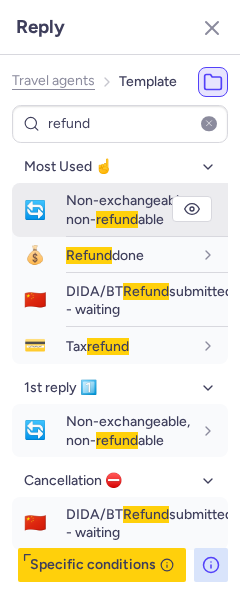 click on "Non-exchangeable, non- refund able" at bounding box center (128, 209) 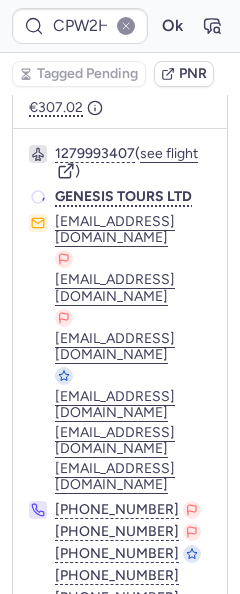 type on "CPBPPF" 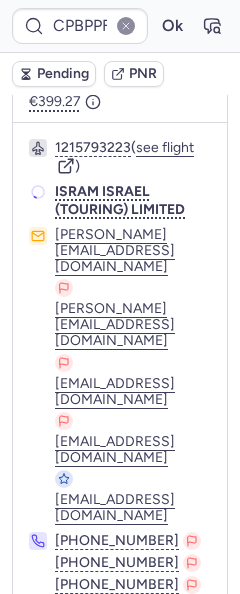 scroll, scrollTop: 670, scrollLeft: 0, axis: vertical 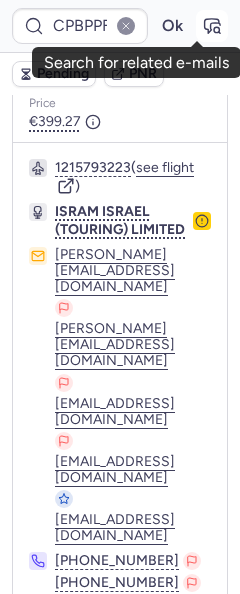 click at bounding box center [212, 26] 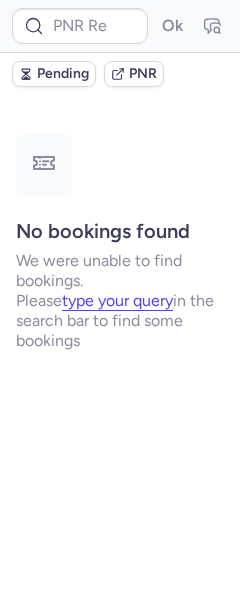 scroll, scrollTop: 0, scrollLeft: 0, axis: both 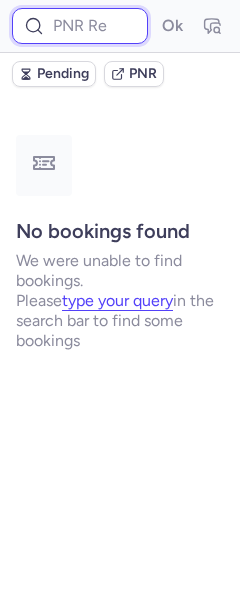 click at bounding box center (80, 26) 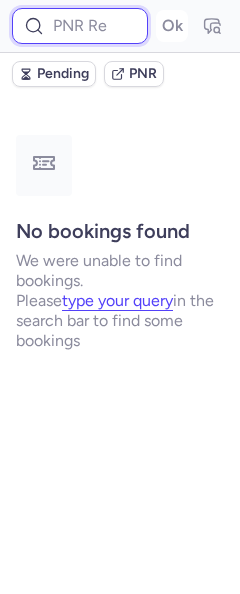 paste on "ZPZSJX" 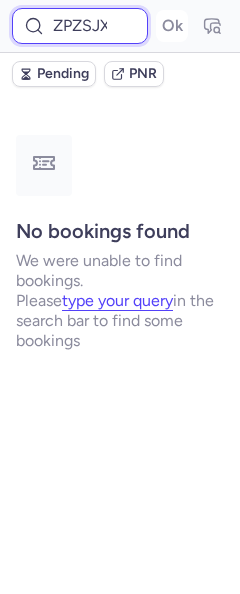 scroll, scrollTop: 0, scrollLeft: 3, axis: horizontal 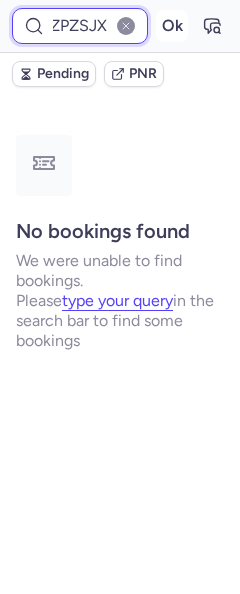 type on "ZPZSJX" 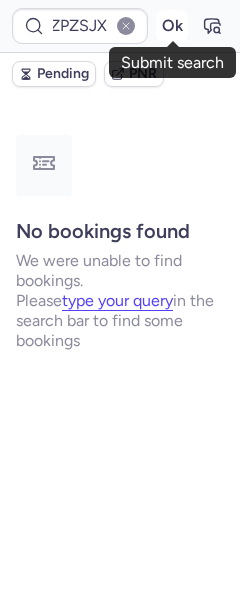 scroll, scrollTop: 0, scrollLeft: 0, axis: both 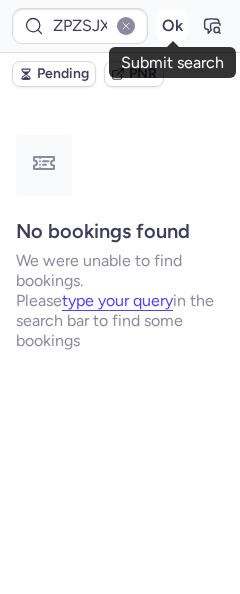 click on "Ok" at bounding box center (172, 26) 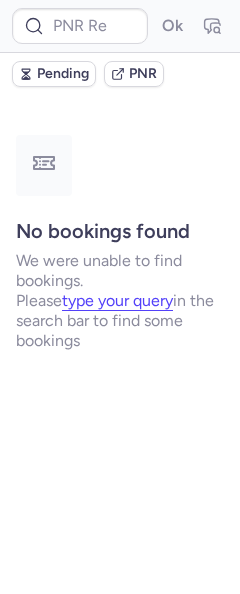 type on "CPW2HW" 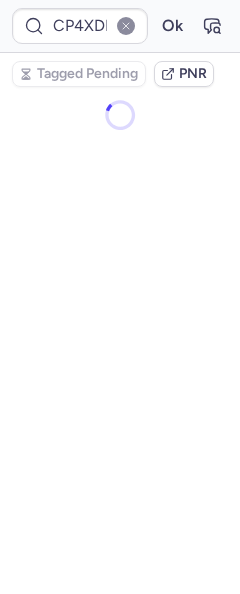 scroll, scrollTop: 0, scrollLeft: 0, axis: both 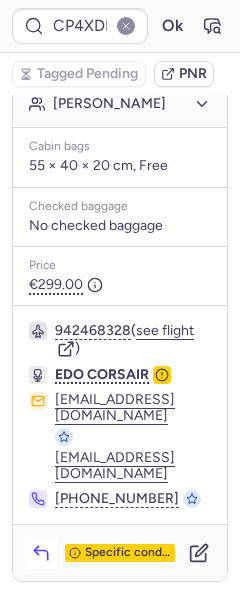 click 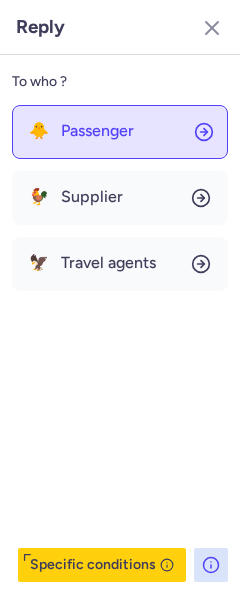 click on "Passenger" at bounding box center (97, 131) 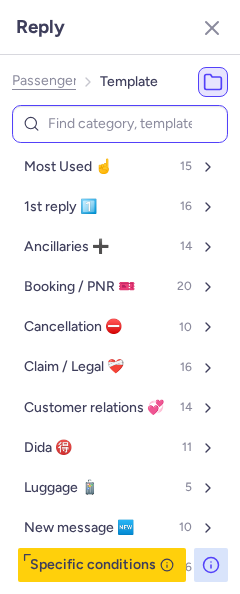 click at bounding box center (120, 124) 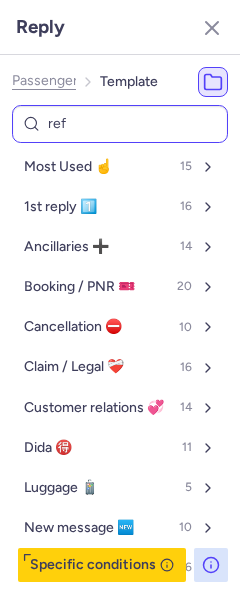 type on "refu" 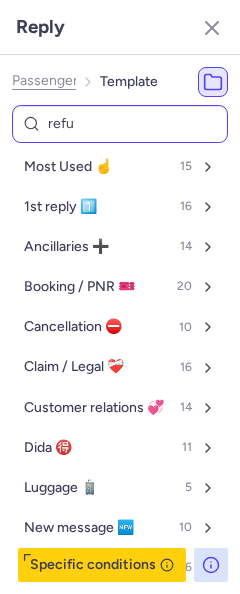 select on "en" 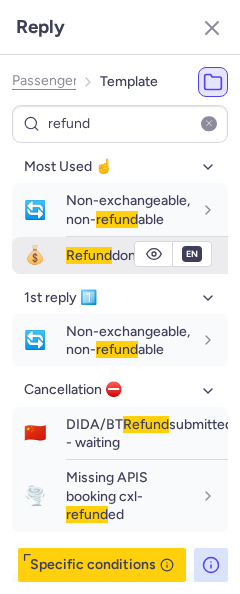 type on "refund" 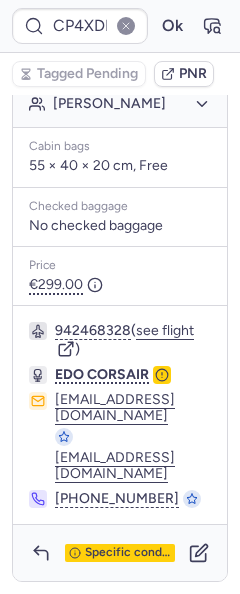 type 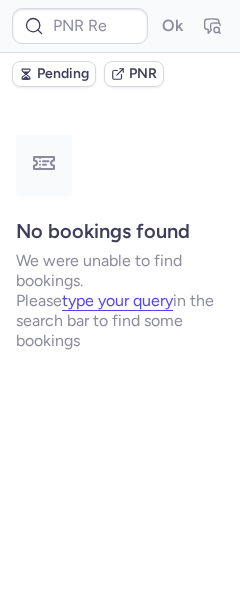scroll, scrollTop: 0, scrollLeft: 0, axis: both 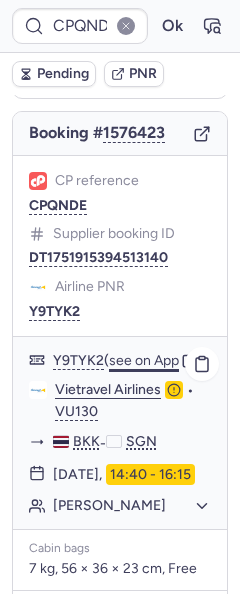 click on "see on App" 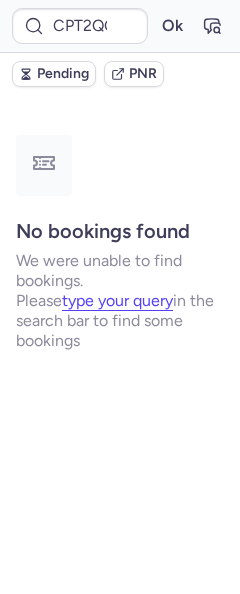 scroll, scrollTop: 0, scrollLeft: 0, axis: both 